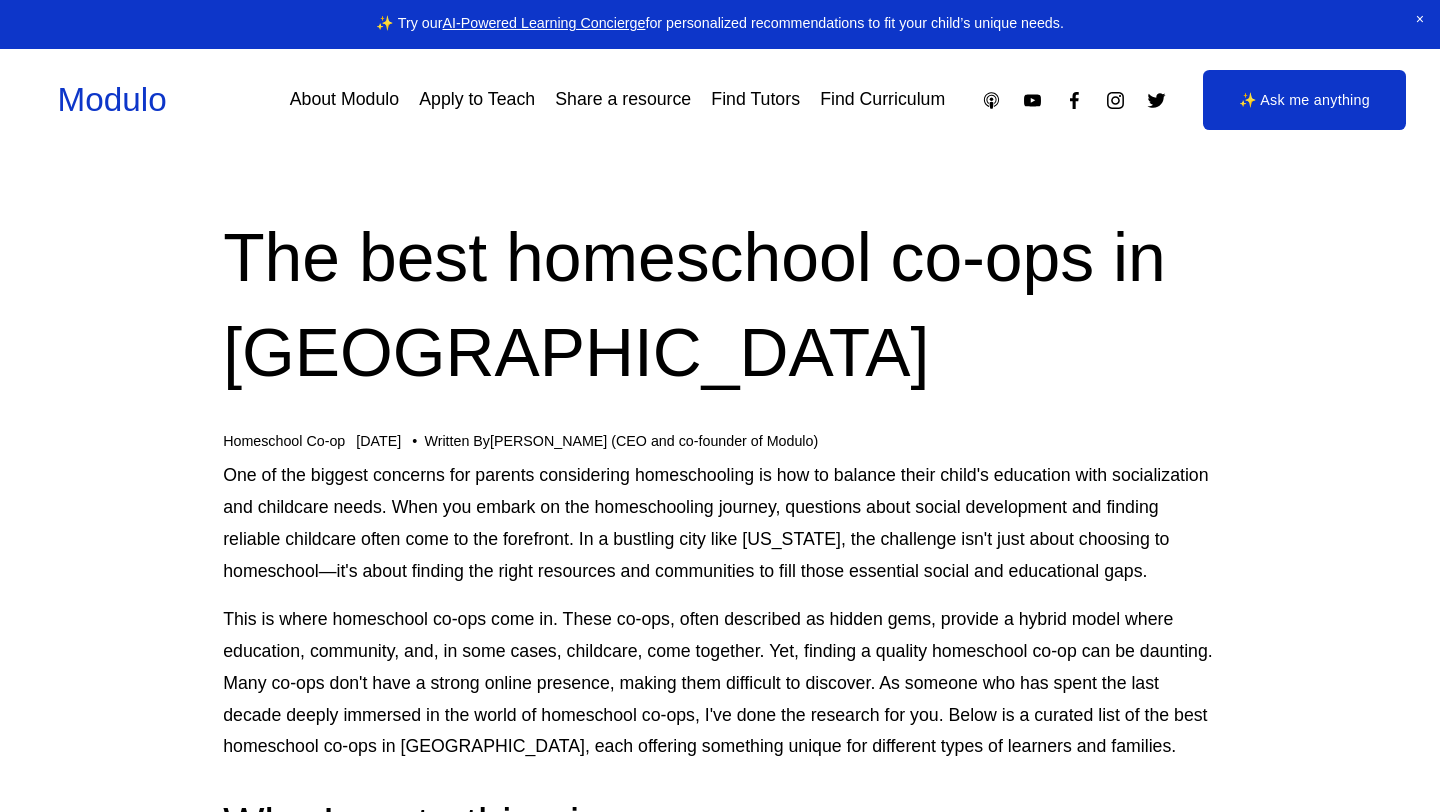 scroll, scrollTop: 0, scrollLeft: 0, axis: both 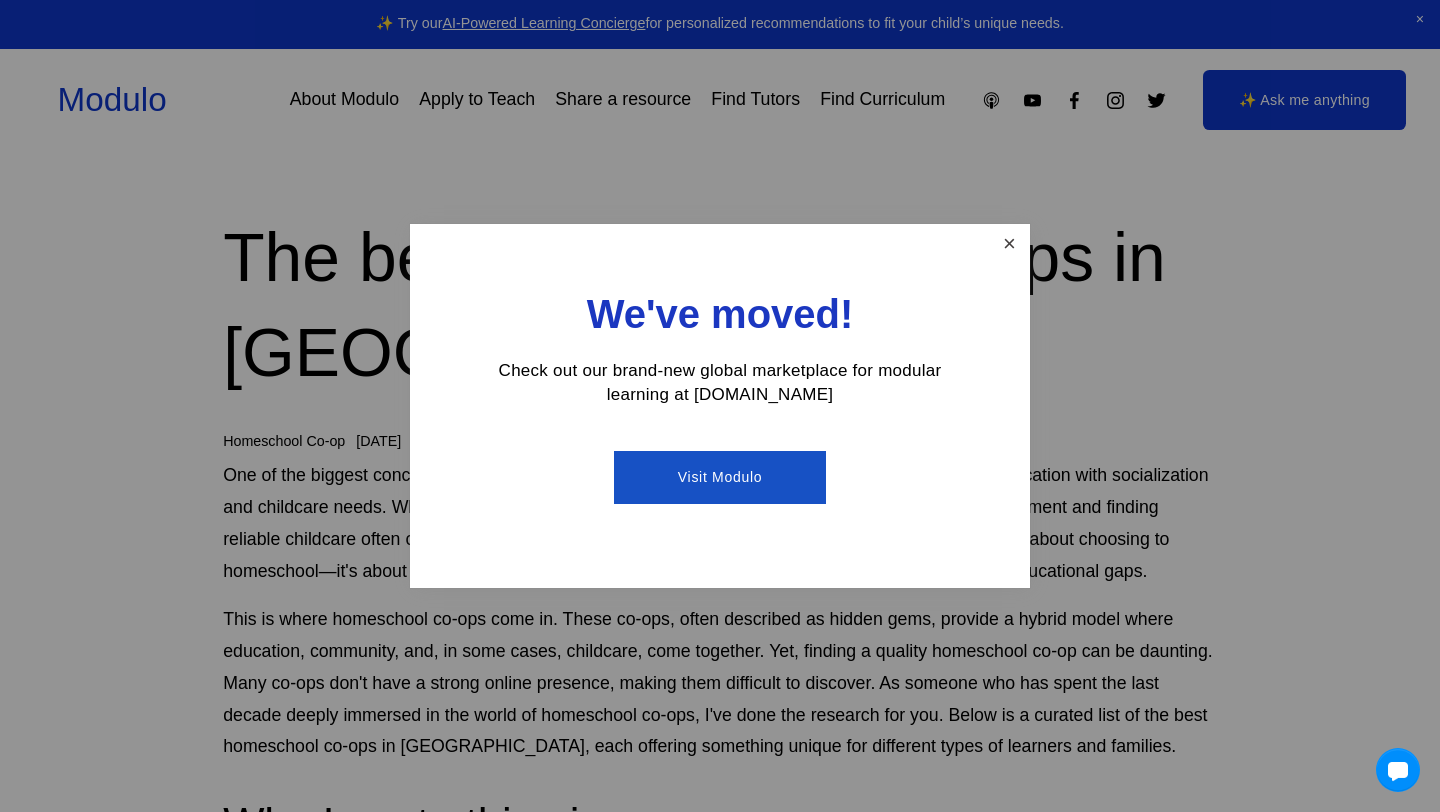 click at bounding box center [1009, 244] 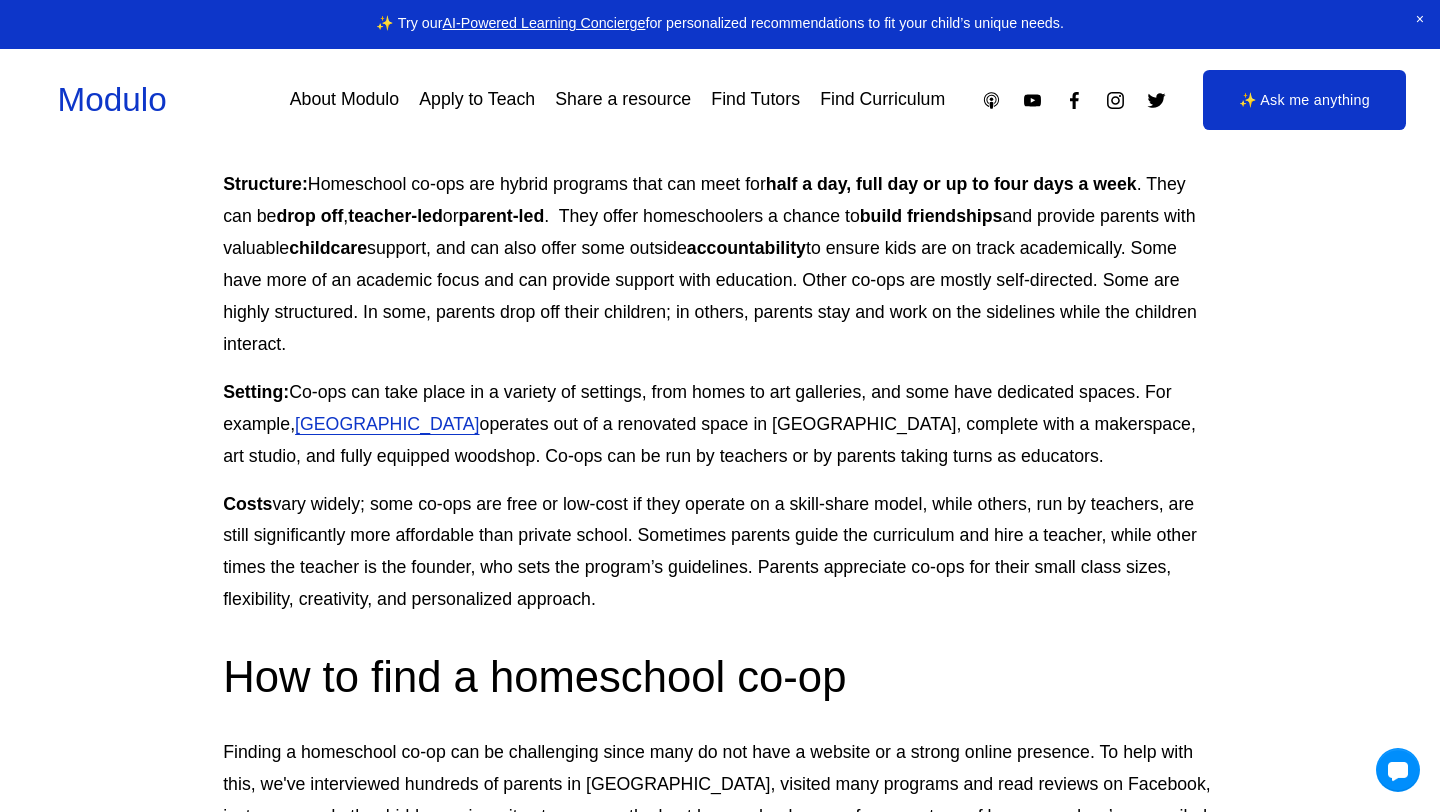 scroll, scrollTop: 1323, scrollLeft: 0, axis: vertical 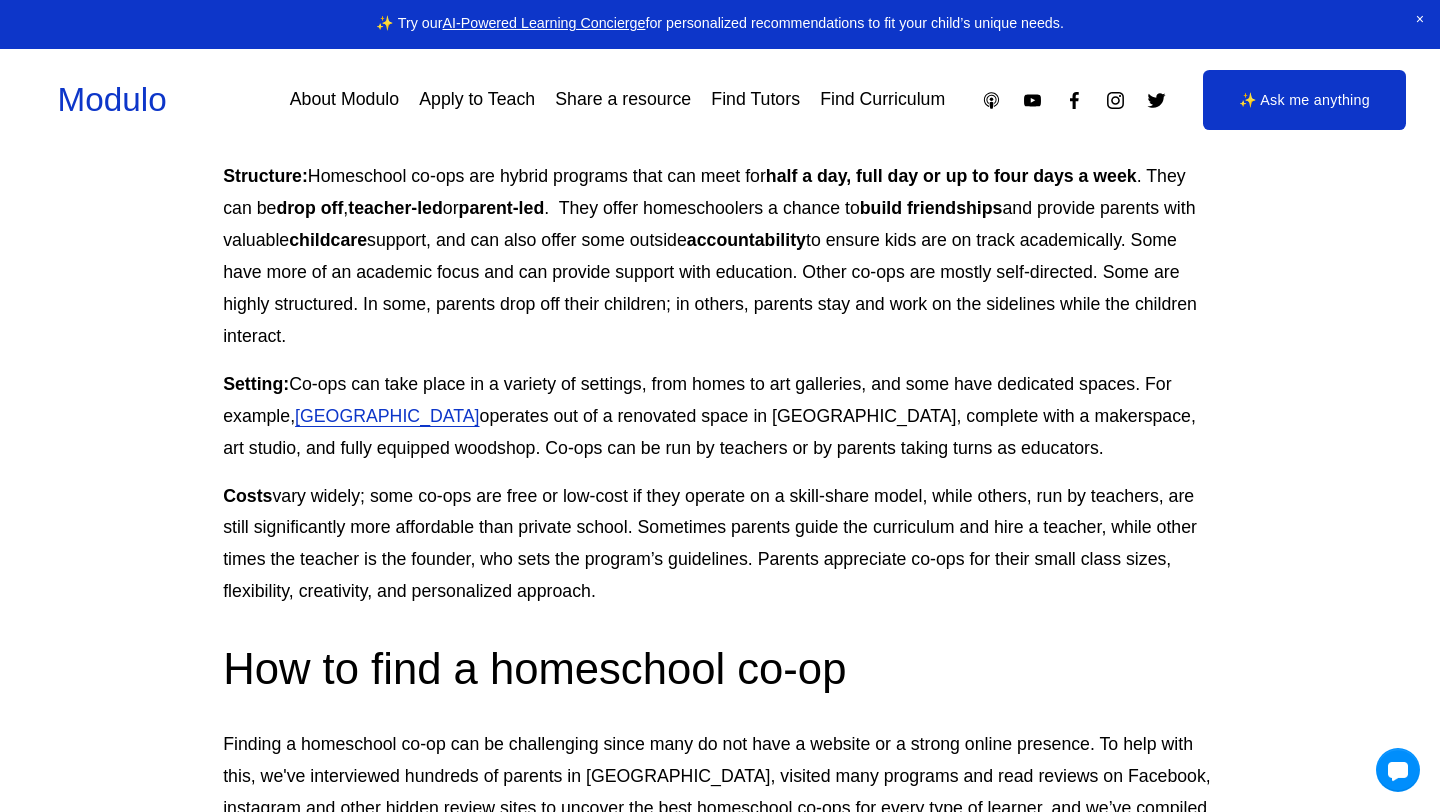 drag, startPoint x: 730, startPoint y: 247, endPoint x: 735, endPoint y: 319, distance: 72.1734 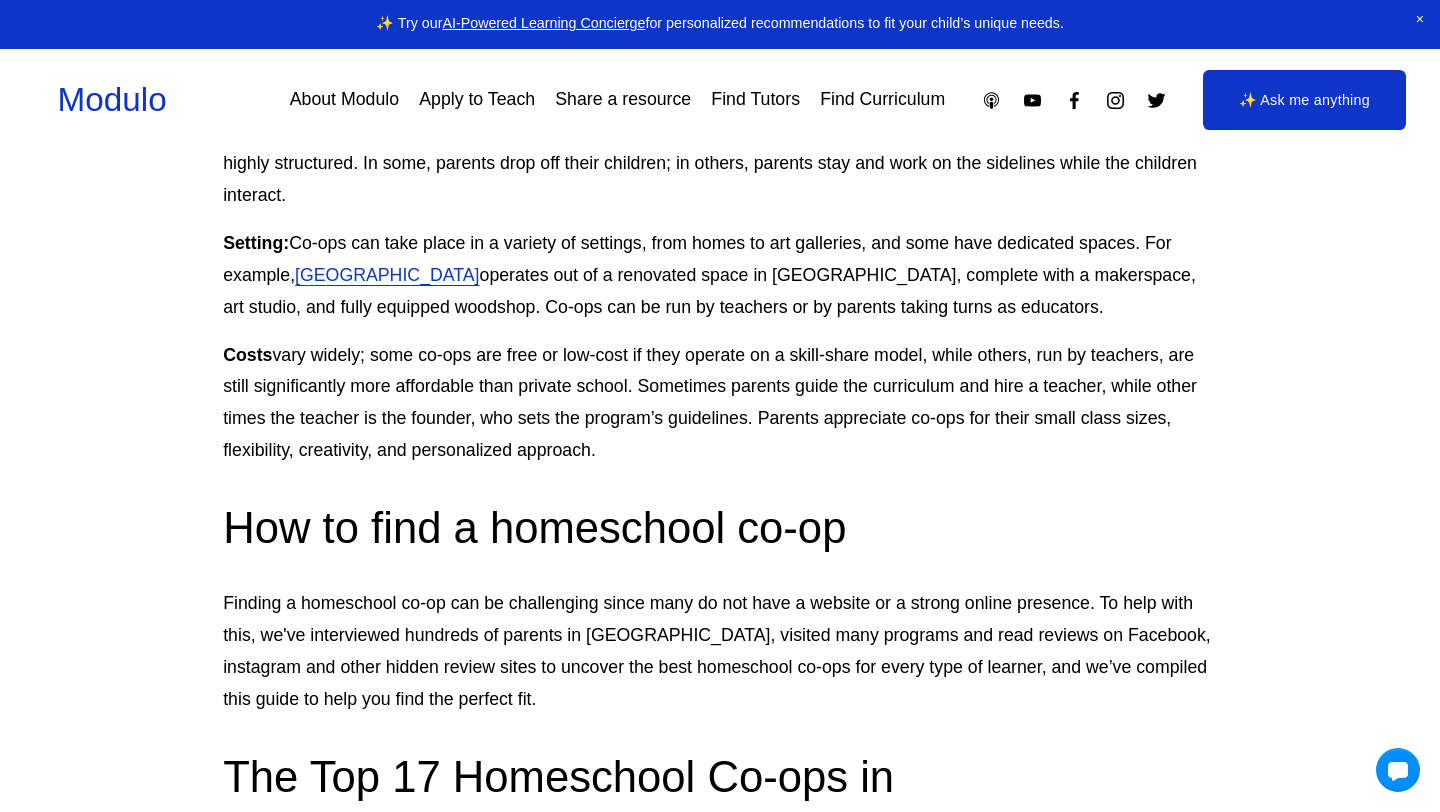 scroll, scrollTop: 1467, scrollLeft: 0, axis: vertical 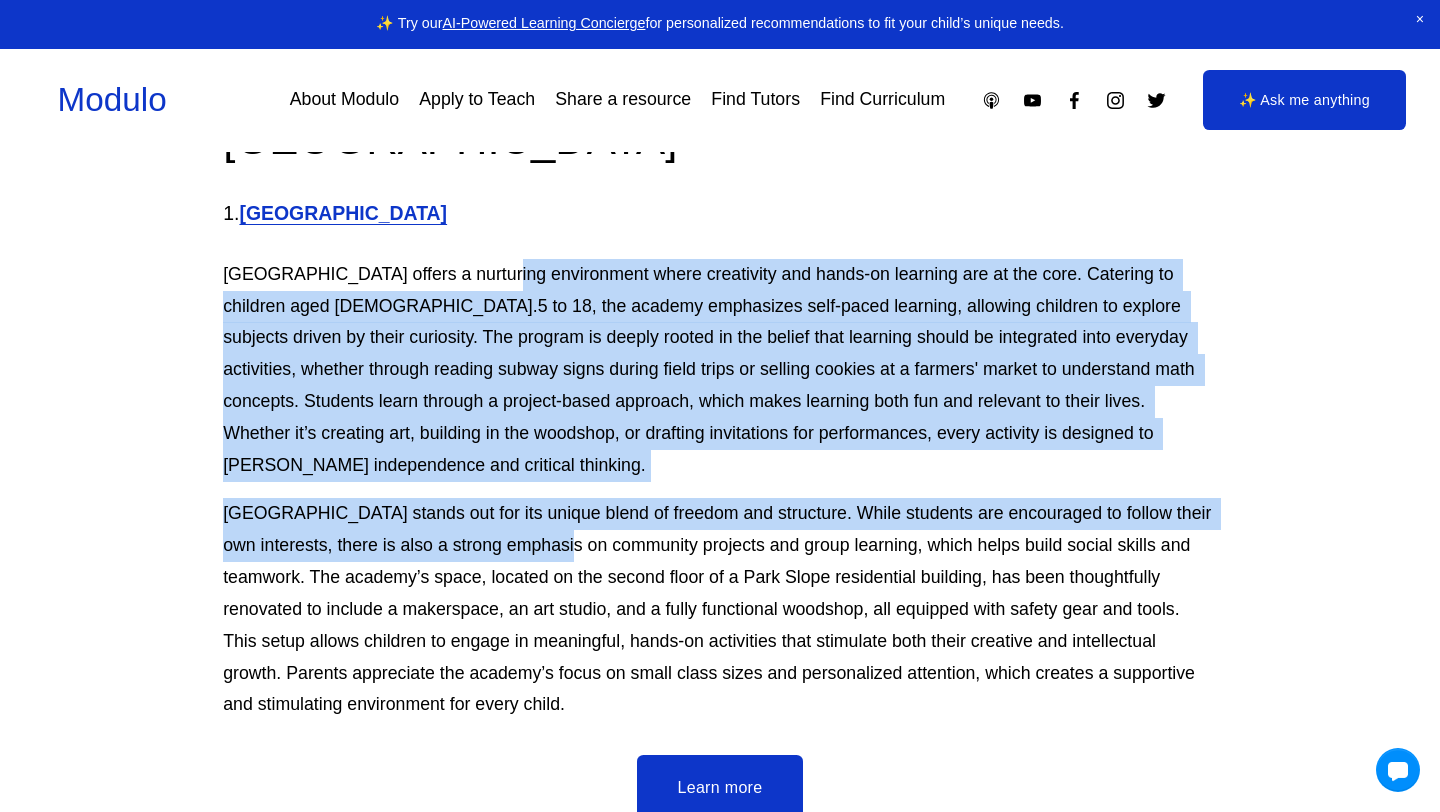 drag, startPoint x: 494, startPoint y: 217, endPoint x: 573, endPoint y: 482, distance: 276.52487 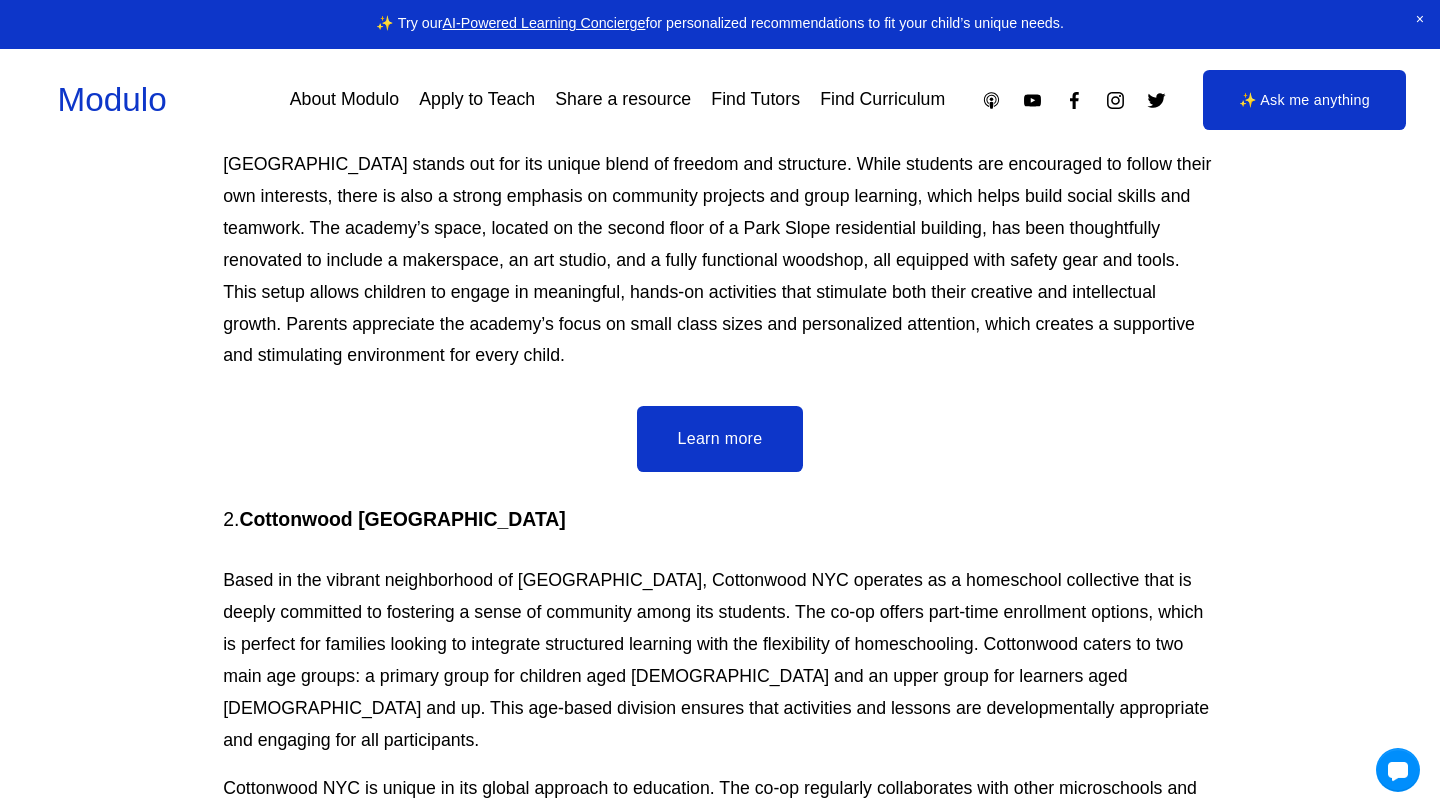 scroll, scrollTop: 2598, scrollLeft: 0, axis: vertical 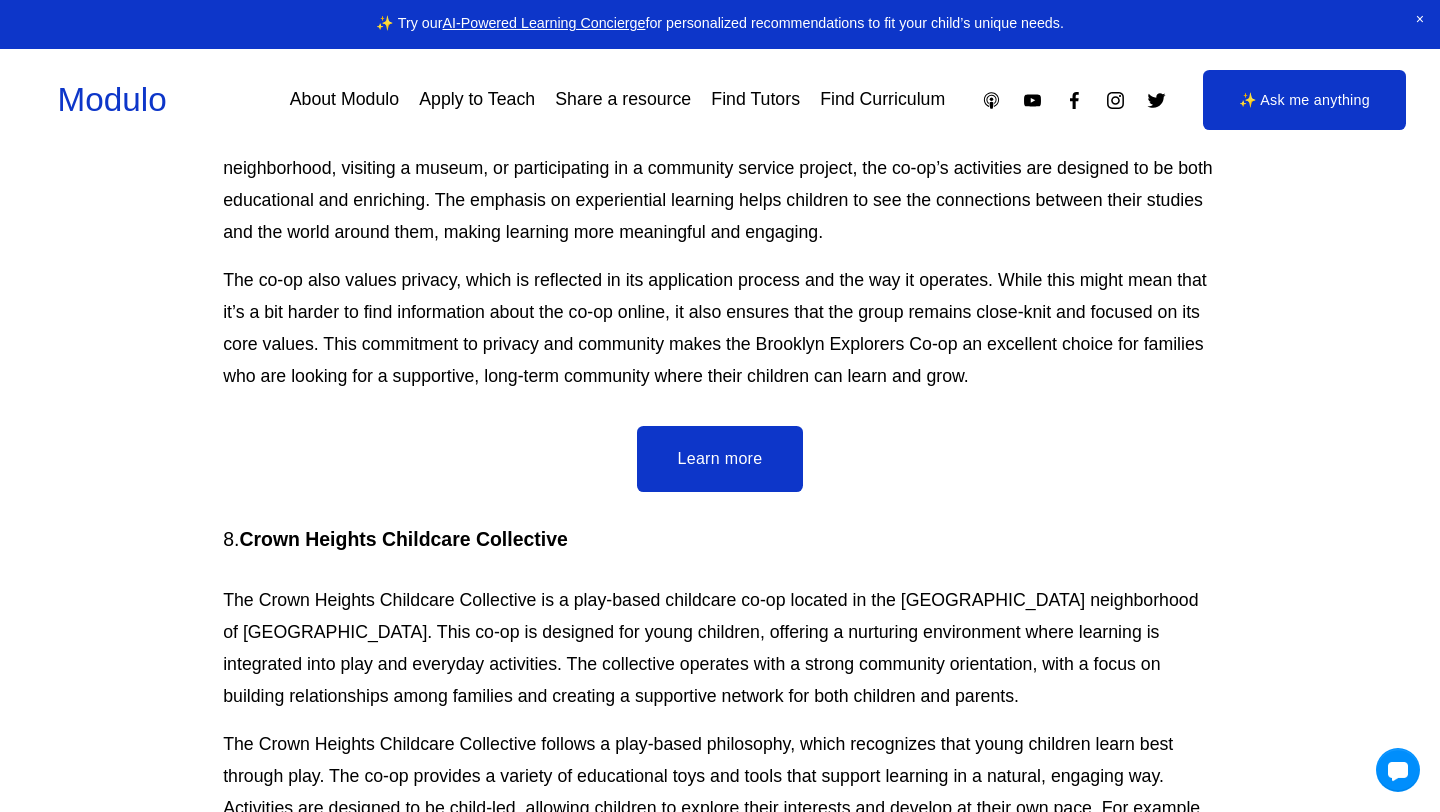 click on "Learn more" at bounding box center (719, 459) 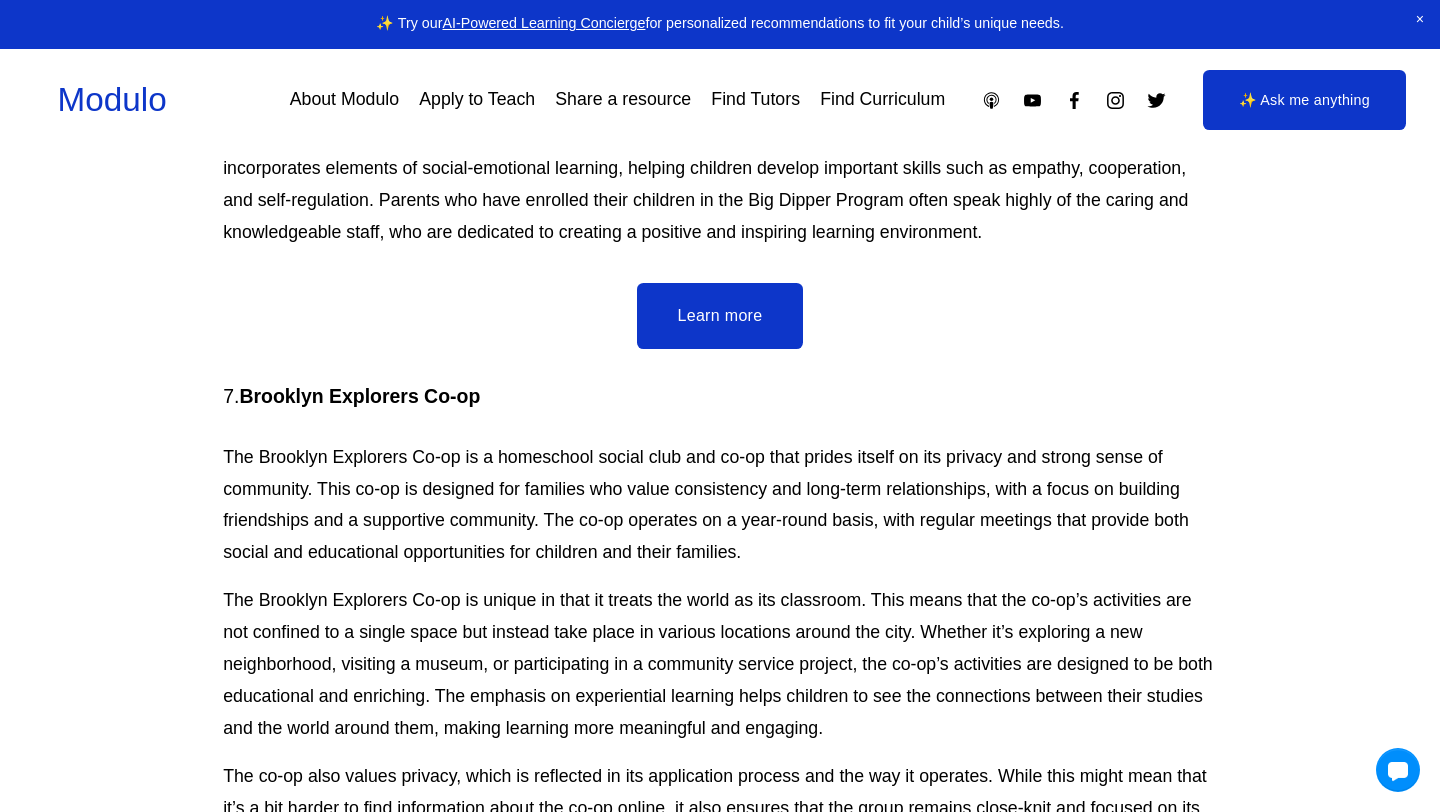 scroll, scrollTop: 5786, scrollLeft: 0, axis: vertical 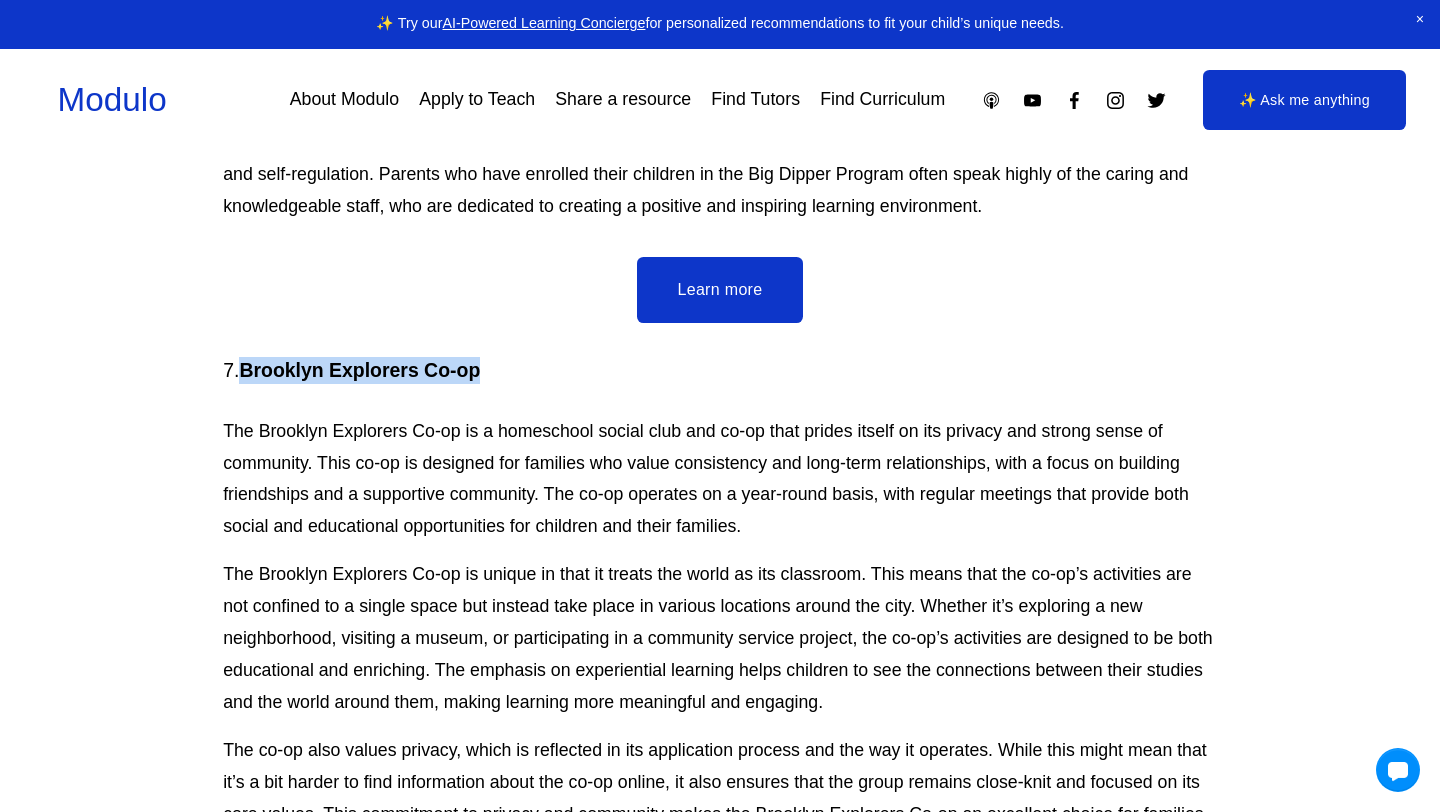 drag, startPoint x: 245, startPoint y: 231, endPoint x: 539, endPoint y: 220, distance: 294.20572 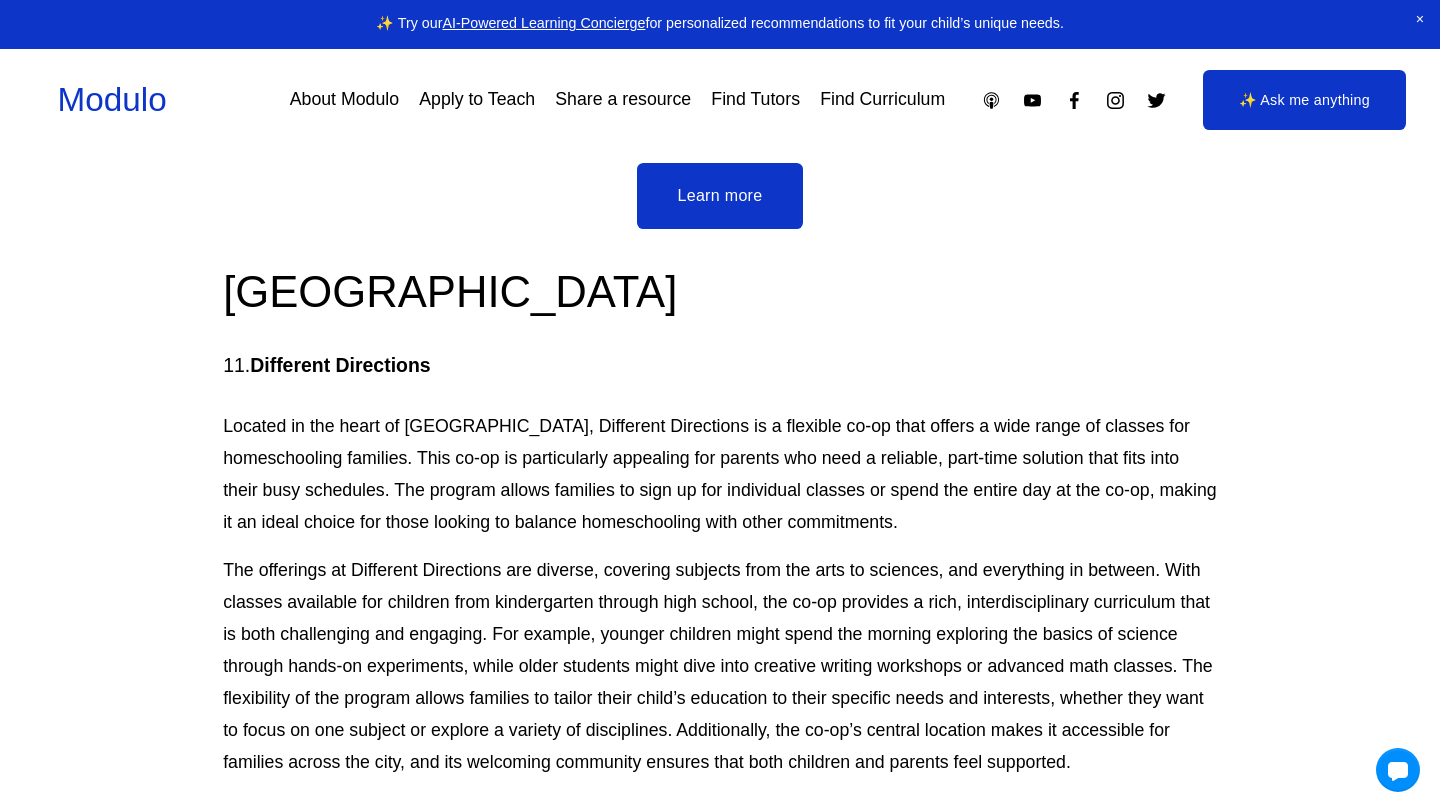 scroll, scrollTop: 8635, scrollLeft: 0, axis: vertical 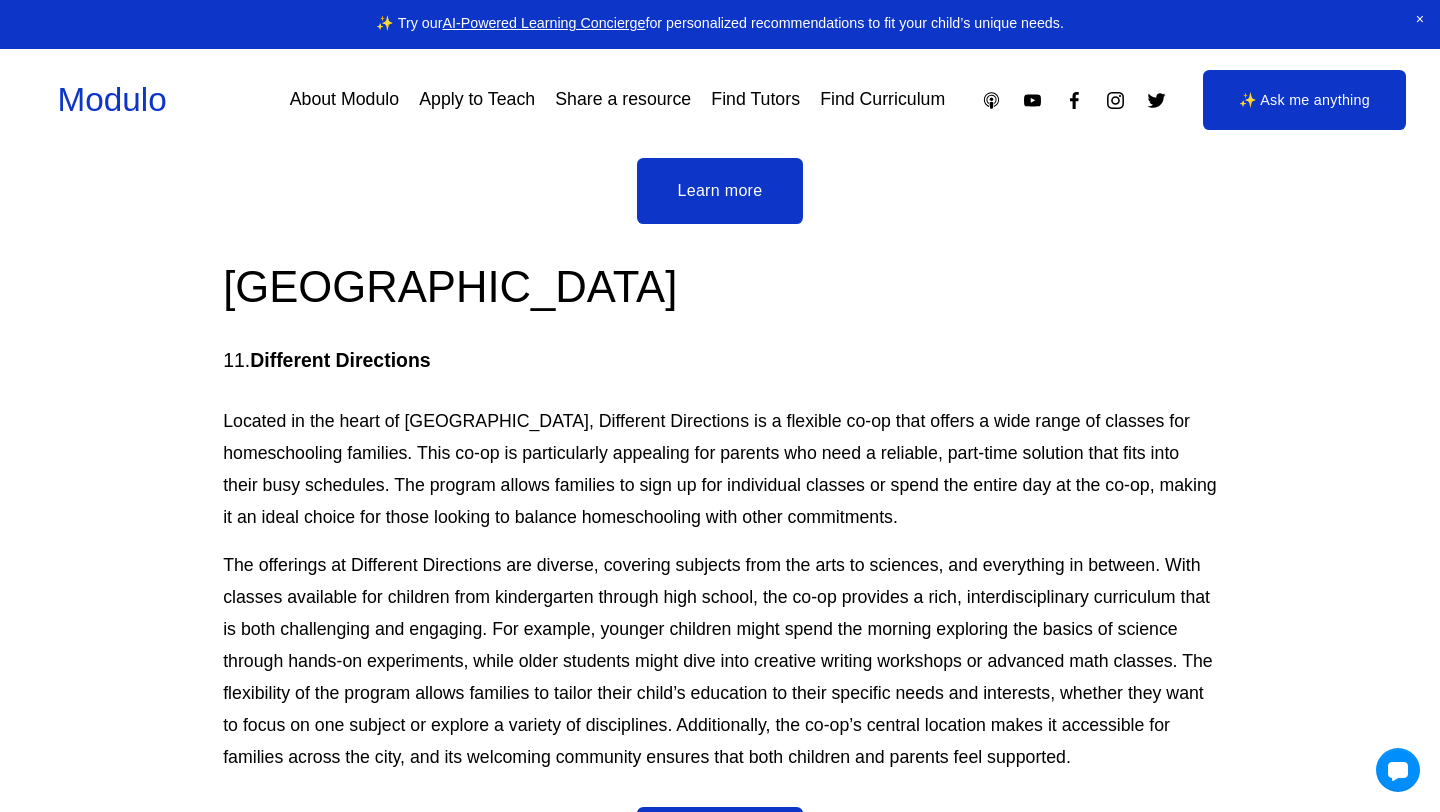 click on "Learn more" at bounding box center [719, 840] 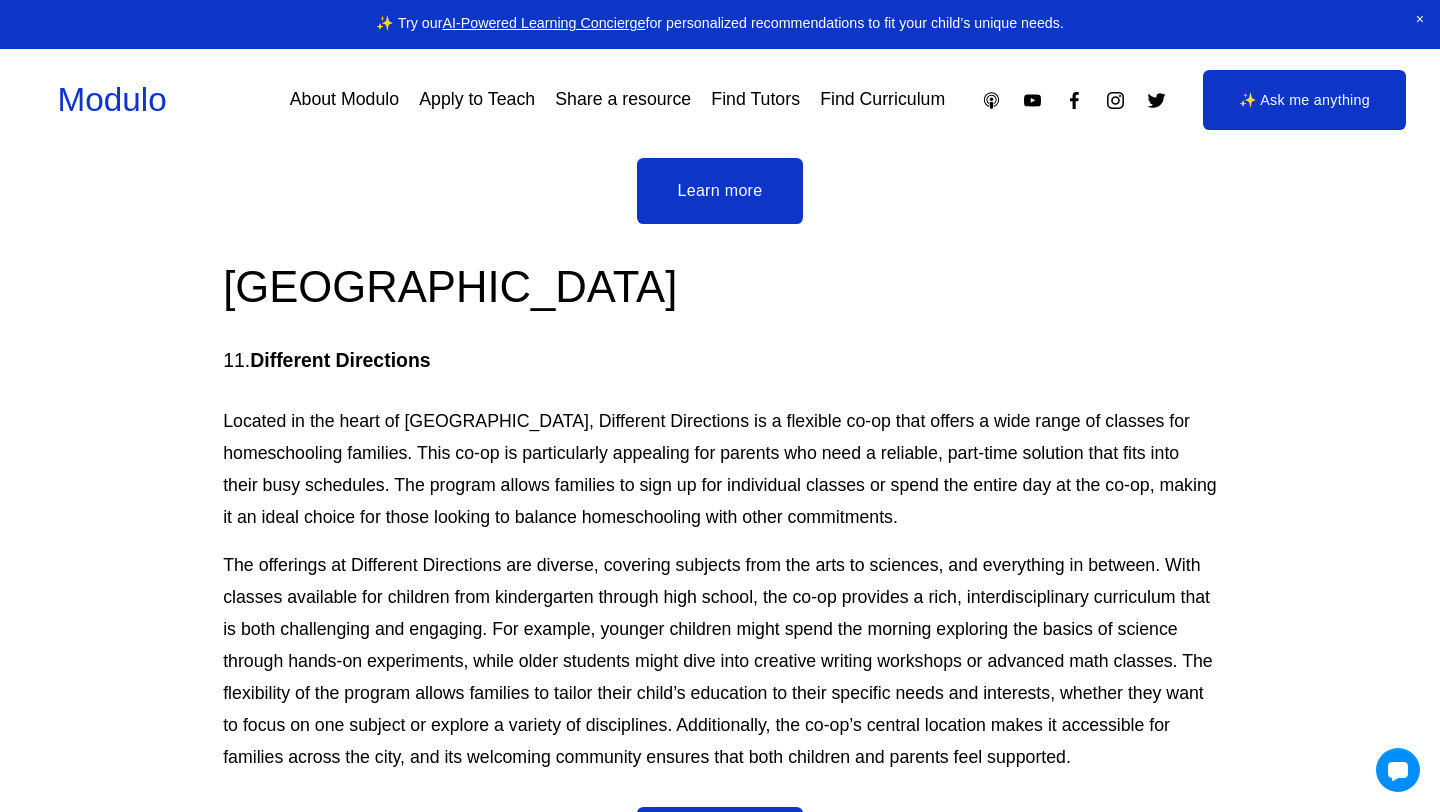 click on "Learn more" at bounding box center [719, 840] 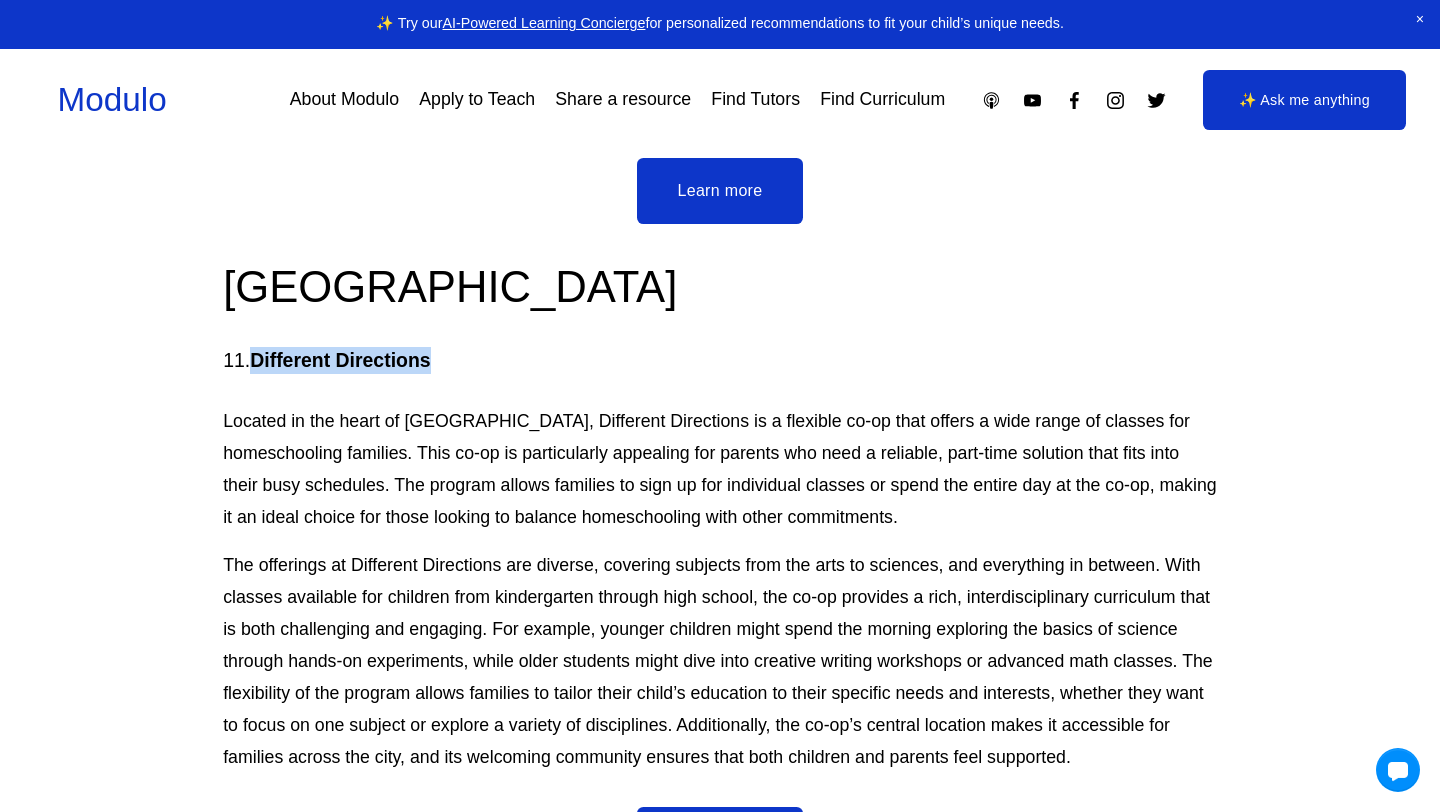 drag, startPoint x: 433, startPoint y: 196, endPoint x: 259, endPoint y: 192, distance: 174.04597 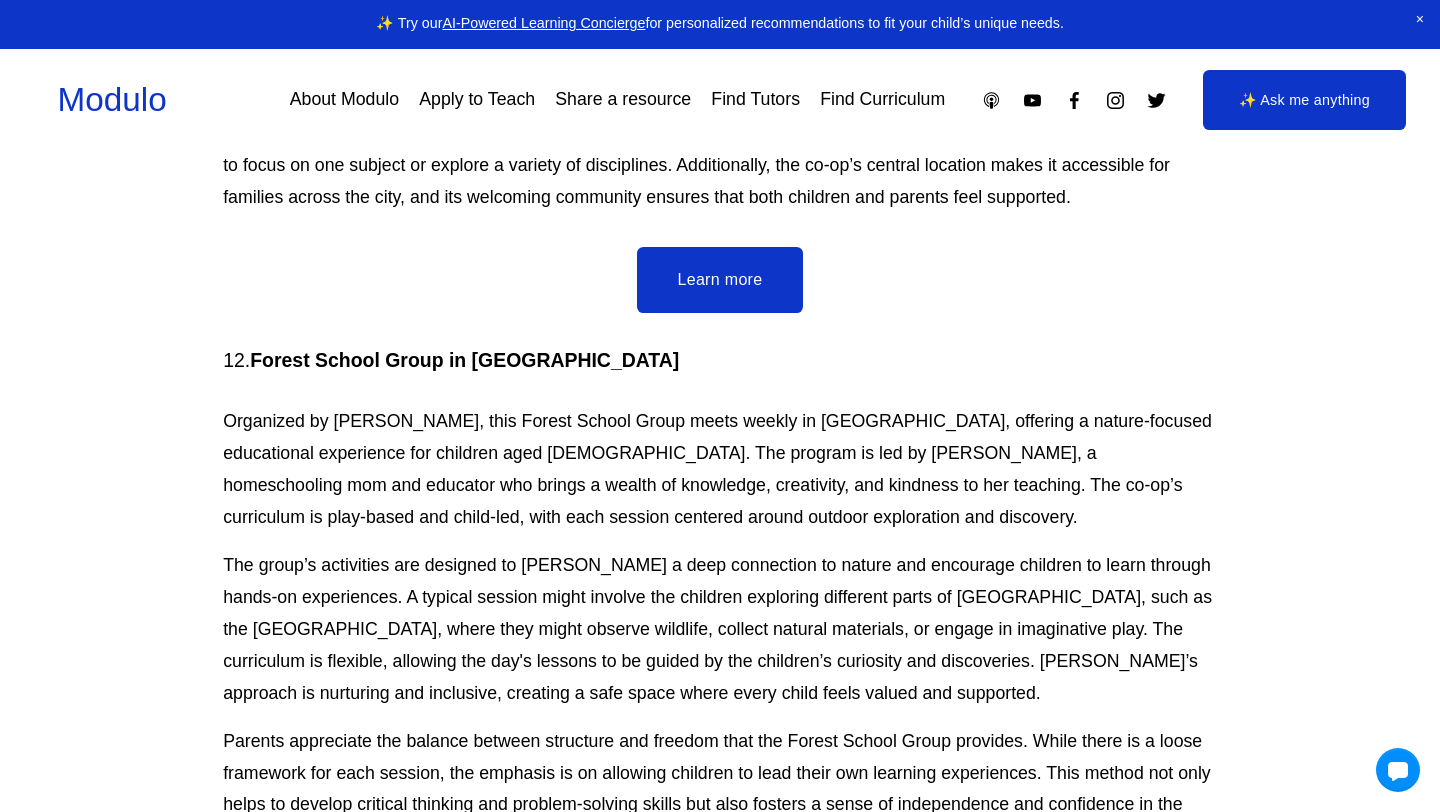 scroll, scrollTop: 9203, scrollLeft: 0, axis: vertical 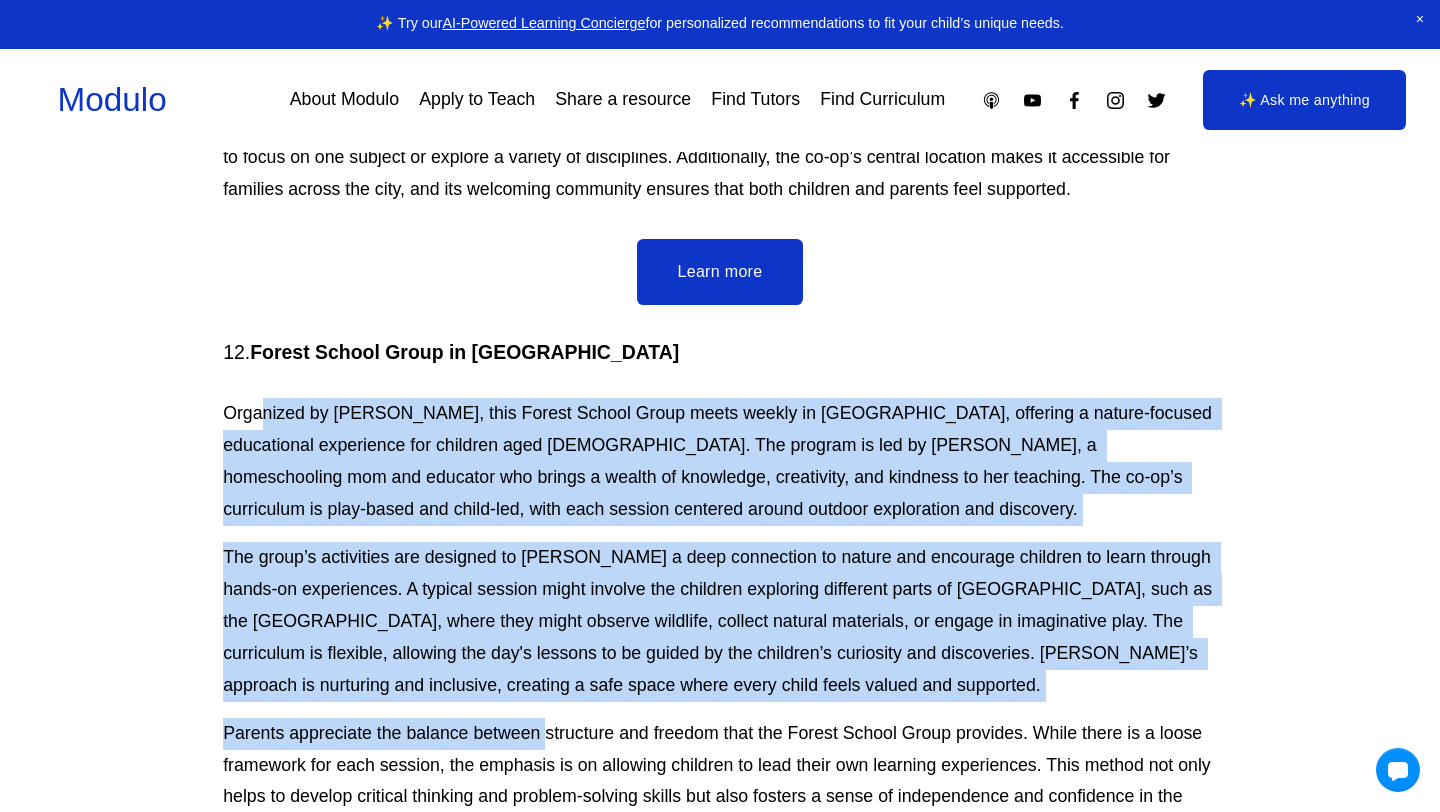 drag, startPoint x: 259, startPoint y: 239, endPoint x: 547, endPoint y: 556, distance: 428.2908 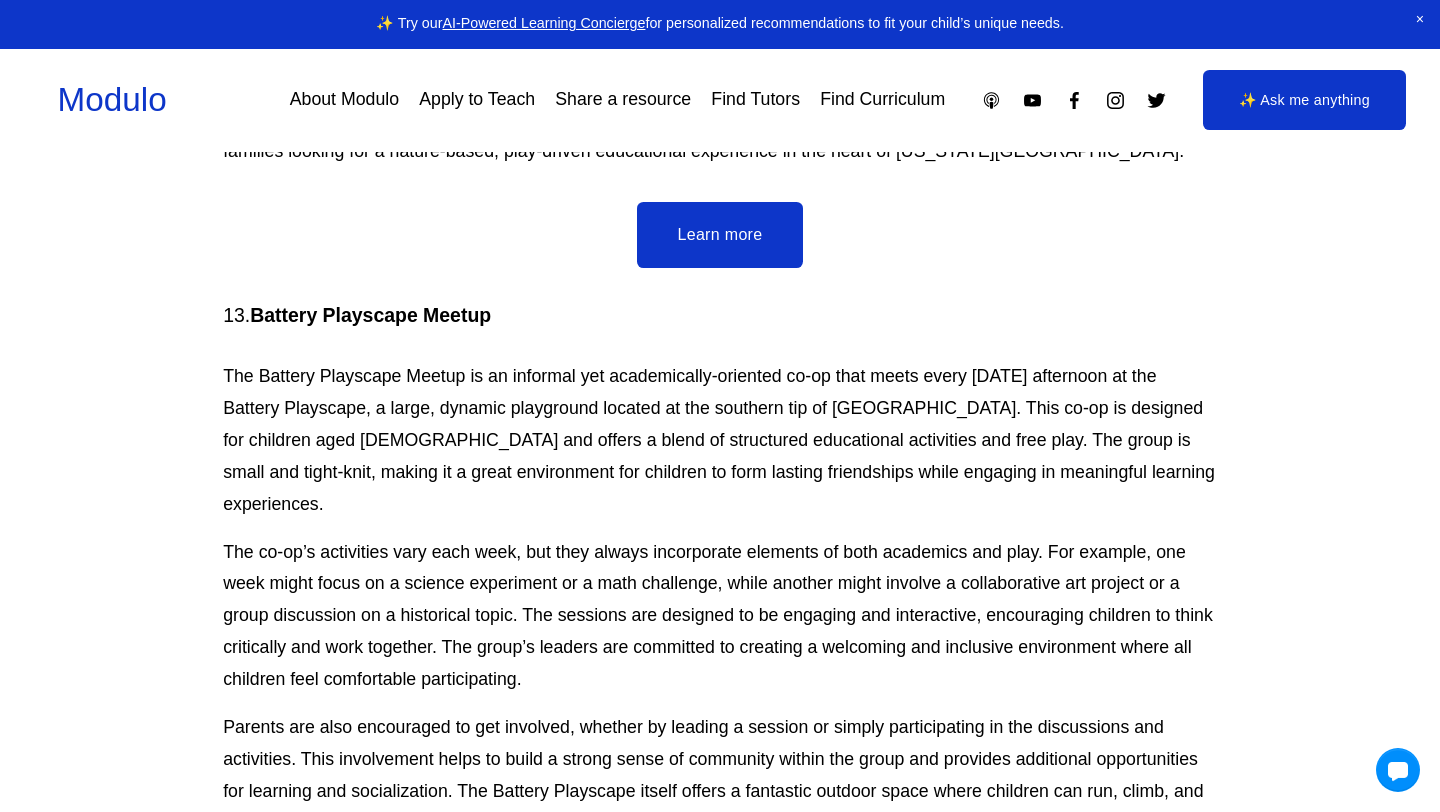 scroll, scrollTop: 9953, scrollLeft: 0, axis: vertical 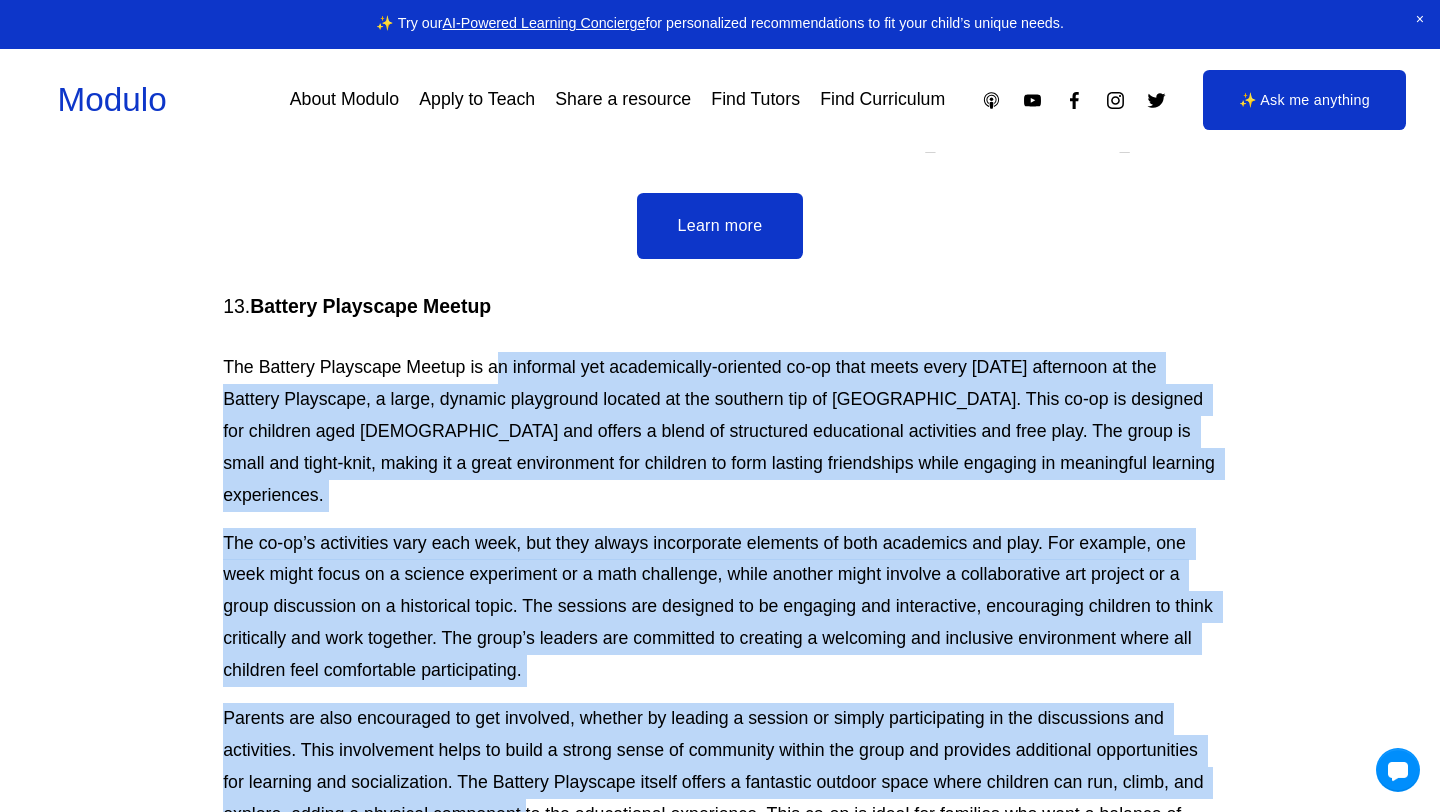 drag, startPoint x: 497, startPoint y: 194, endPoint x: 526, endPoint y: 611, distance: 418.00717 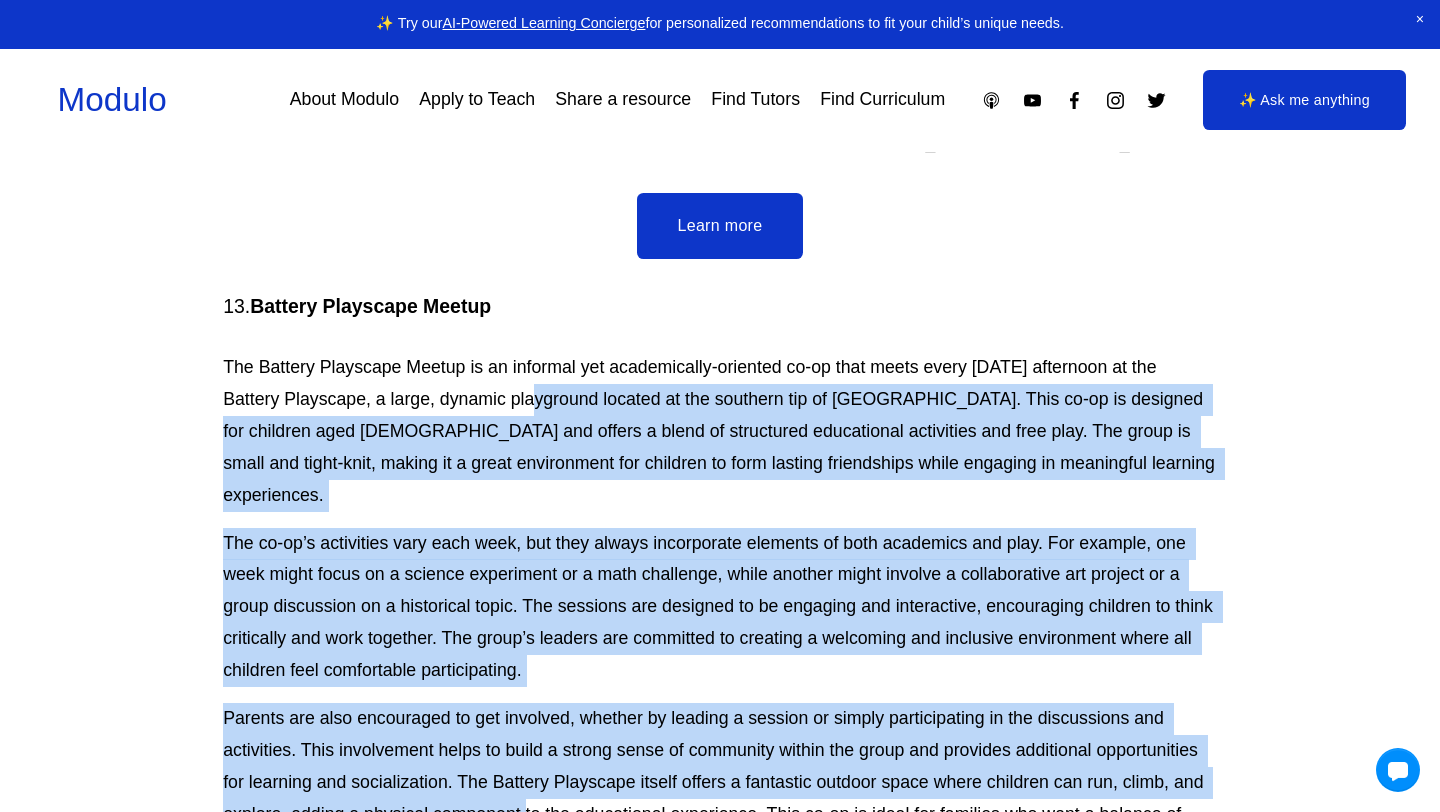 drag, startPoint x: 526, startPoint y: 611, endPoint x: 516, endPoint y: 222, distance: 389.1285 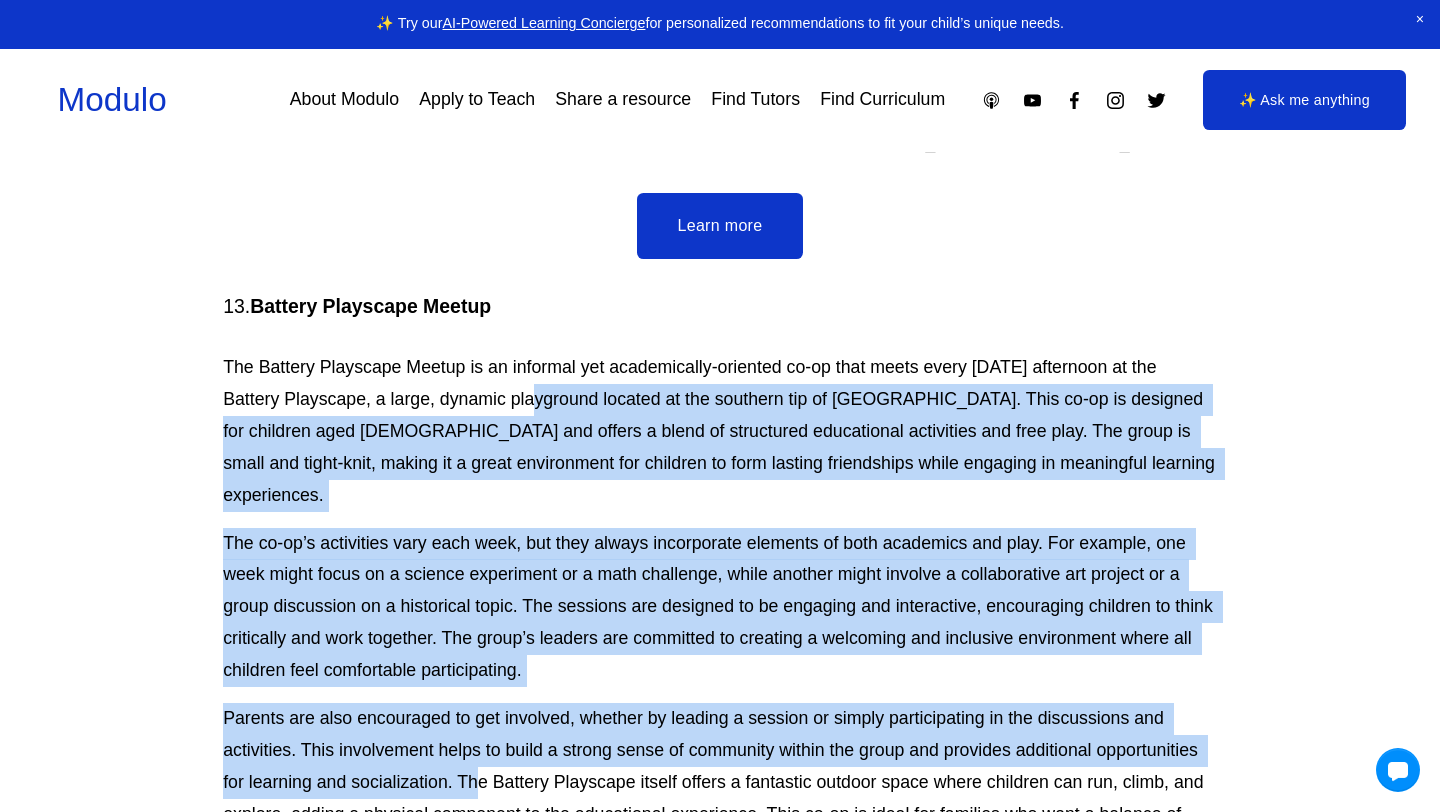 drag, startPoint x: 516, startPoint y: 222, endPoint x: 475, endPoint y: 594, distance: 374.2526 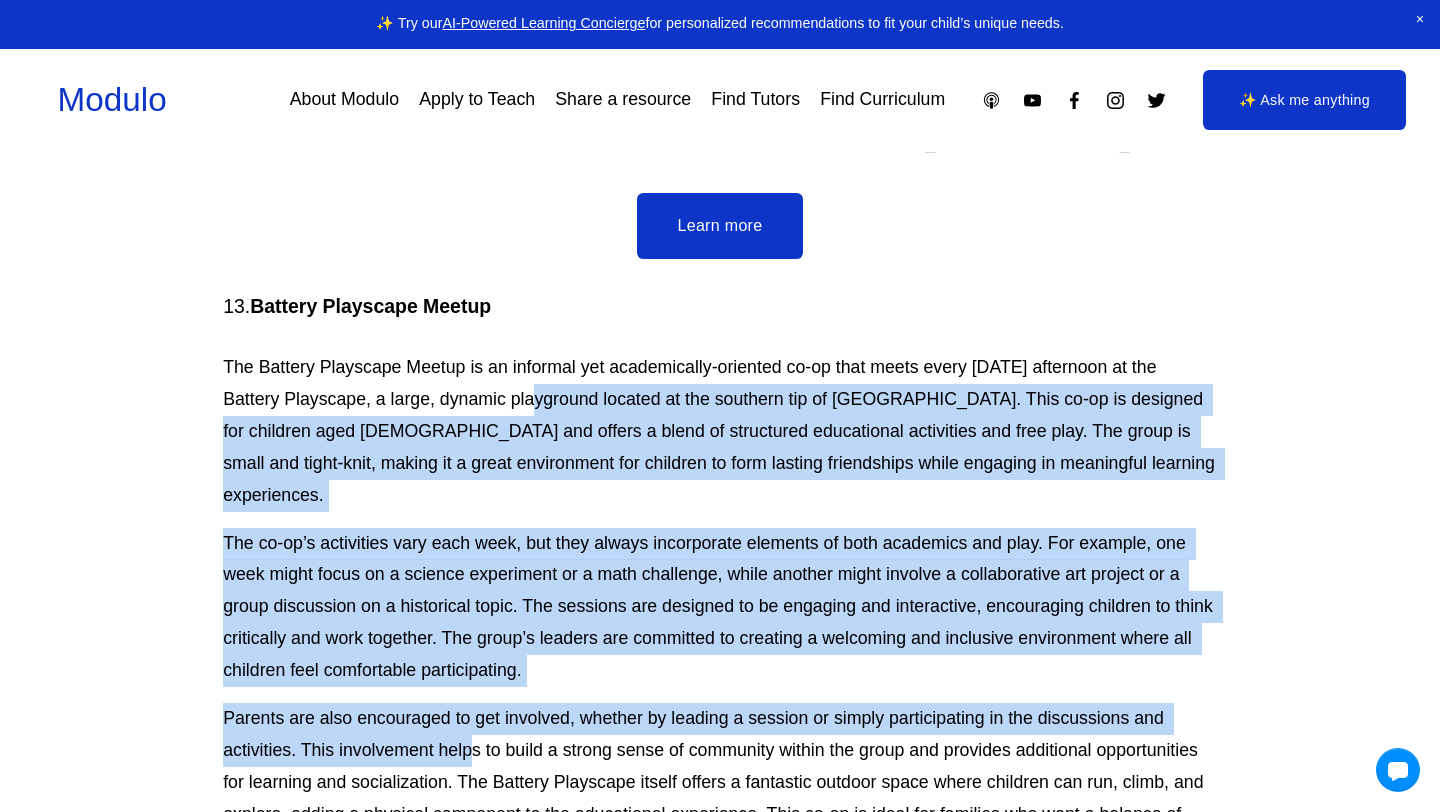 drag, startPoint x: 472, startPoint y: 559, endPoint x: 524, endPoint y: 225, distance: 338.02368 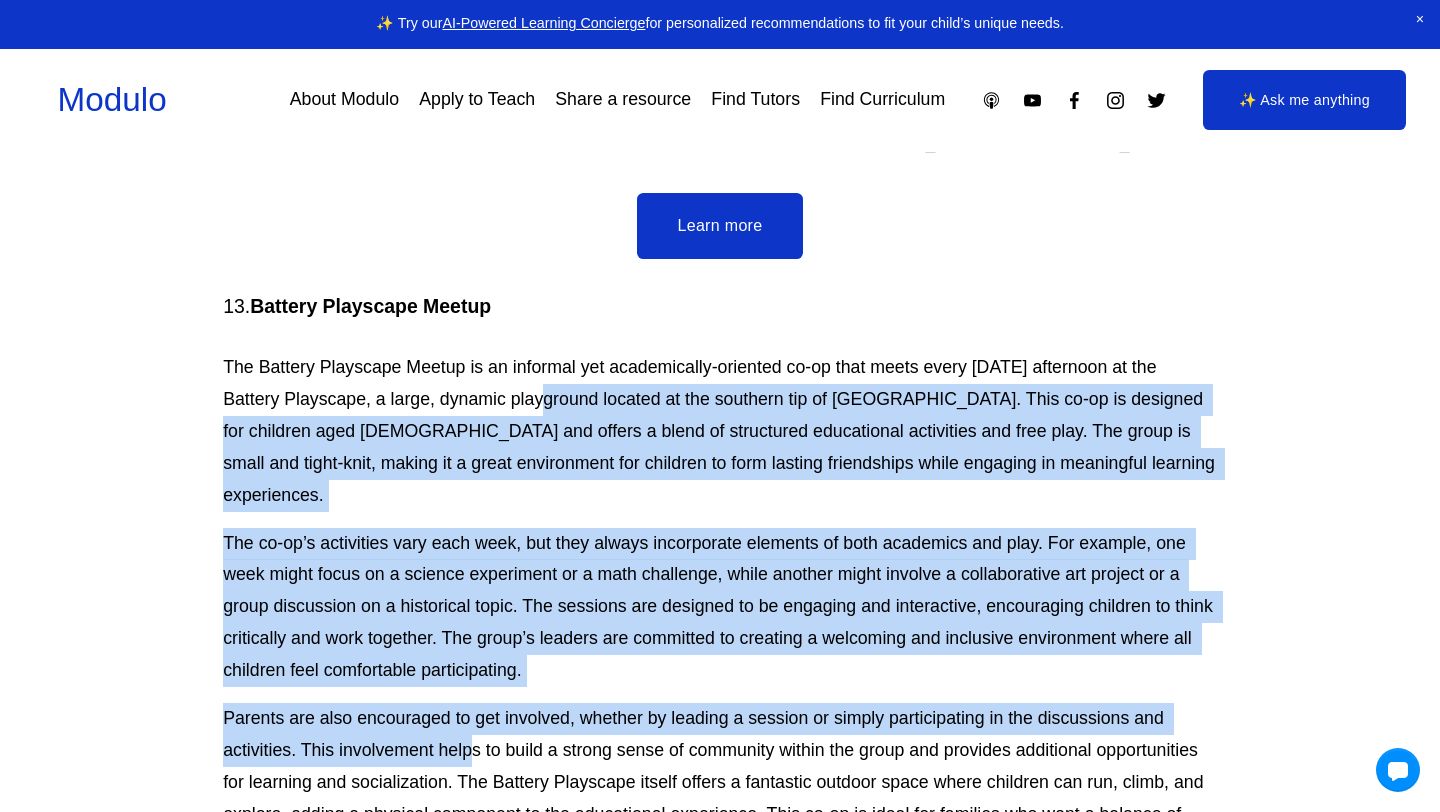 click on "The Battery Playscape Meetup is an informal yet academically-oriented co-op that meets every Thursday afternoon at the Battery Playscape, a large, dynamic playground located at the southern tip of Manhattan. This co-op is designed for children aged 7-12 and offers a blend of structured educational activities and free play. The group is small and tight-knit, making it a great environment for children to form lasting friendships while engaging in meaningful learning experiences." at bounding box center [720, 432] 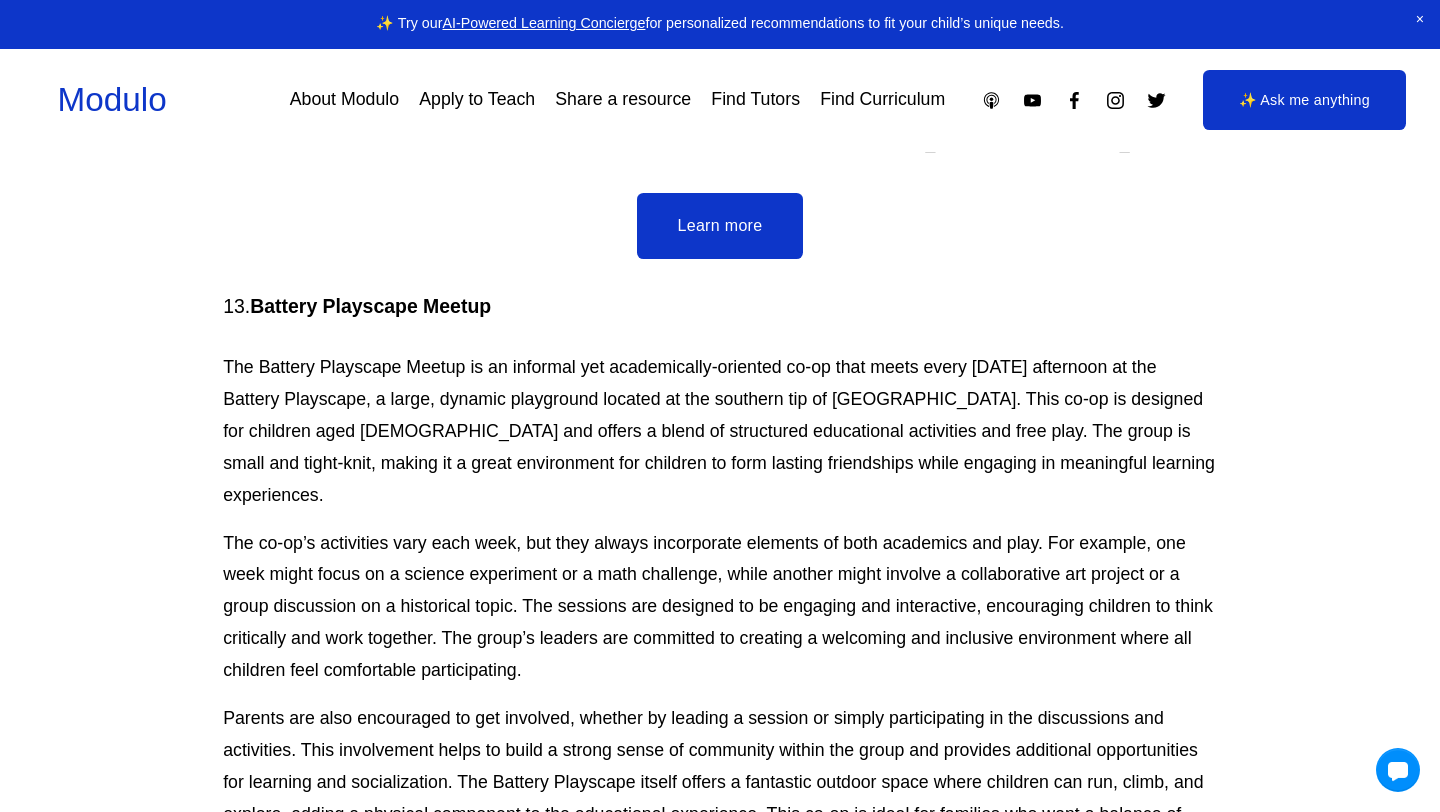 click on "Learn more" at bounding box center [719, 930] 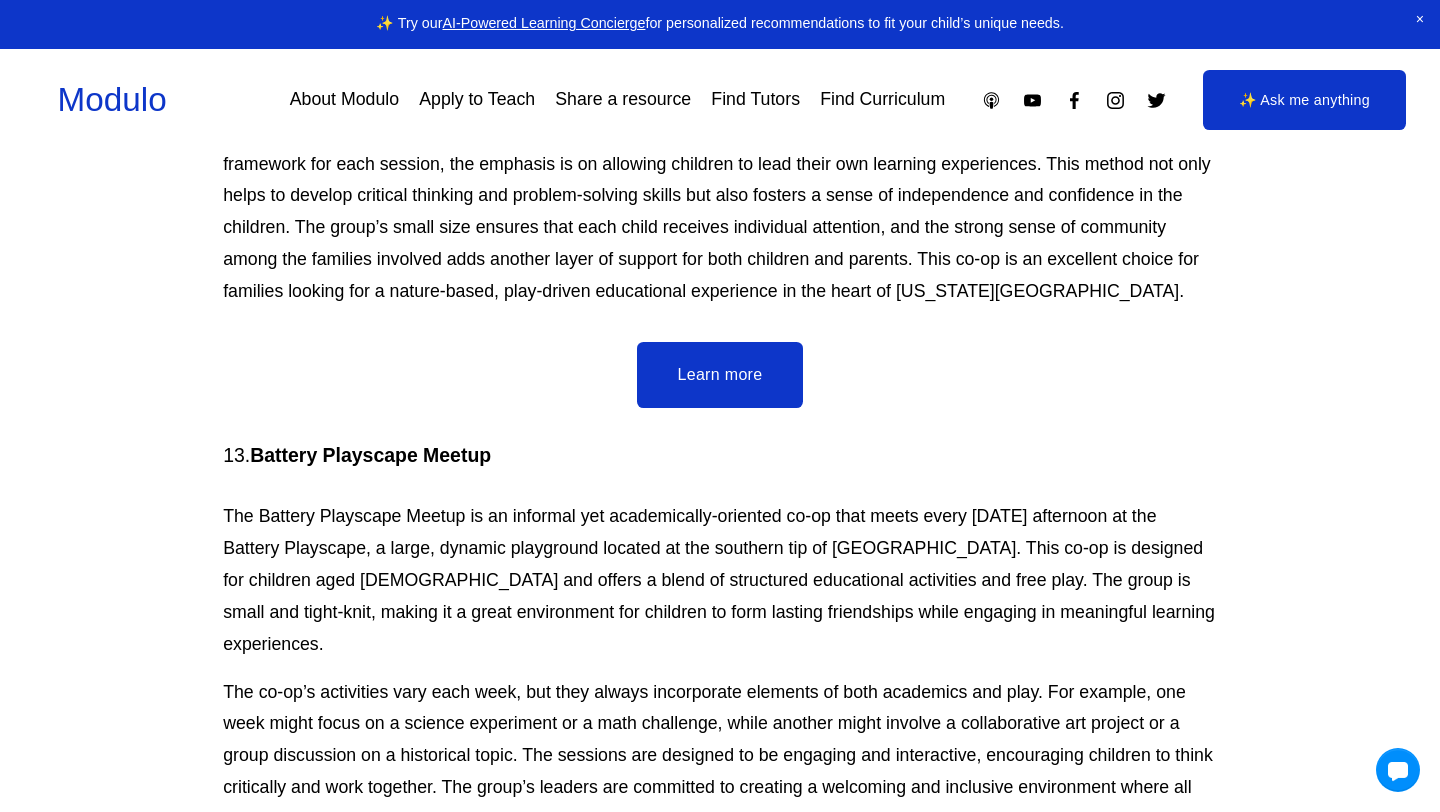 scroll, scrollTop: 9797, scrollLeft: 0, axis: vertical 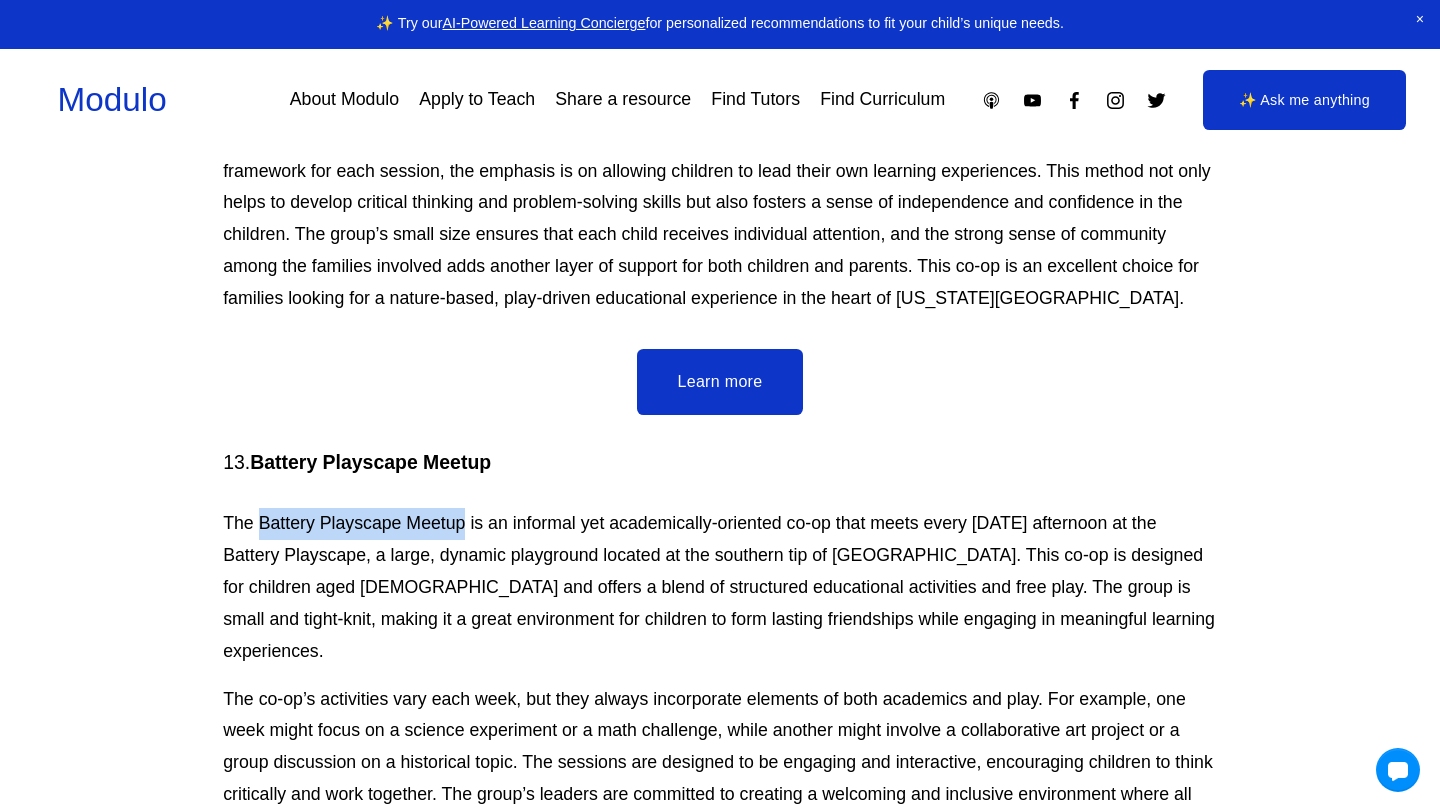 drag, startPoint x: 258, startPoint y: 359, endPoint x: 468, endPoint y: 359, distance: 210 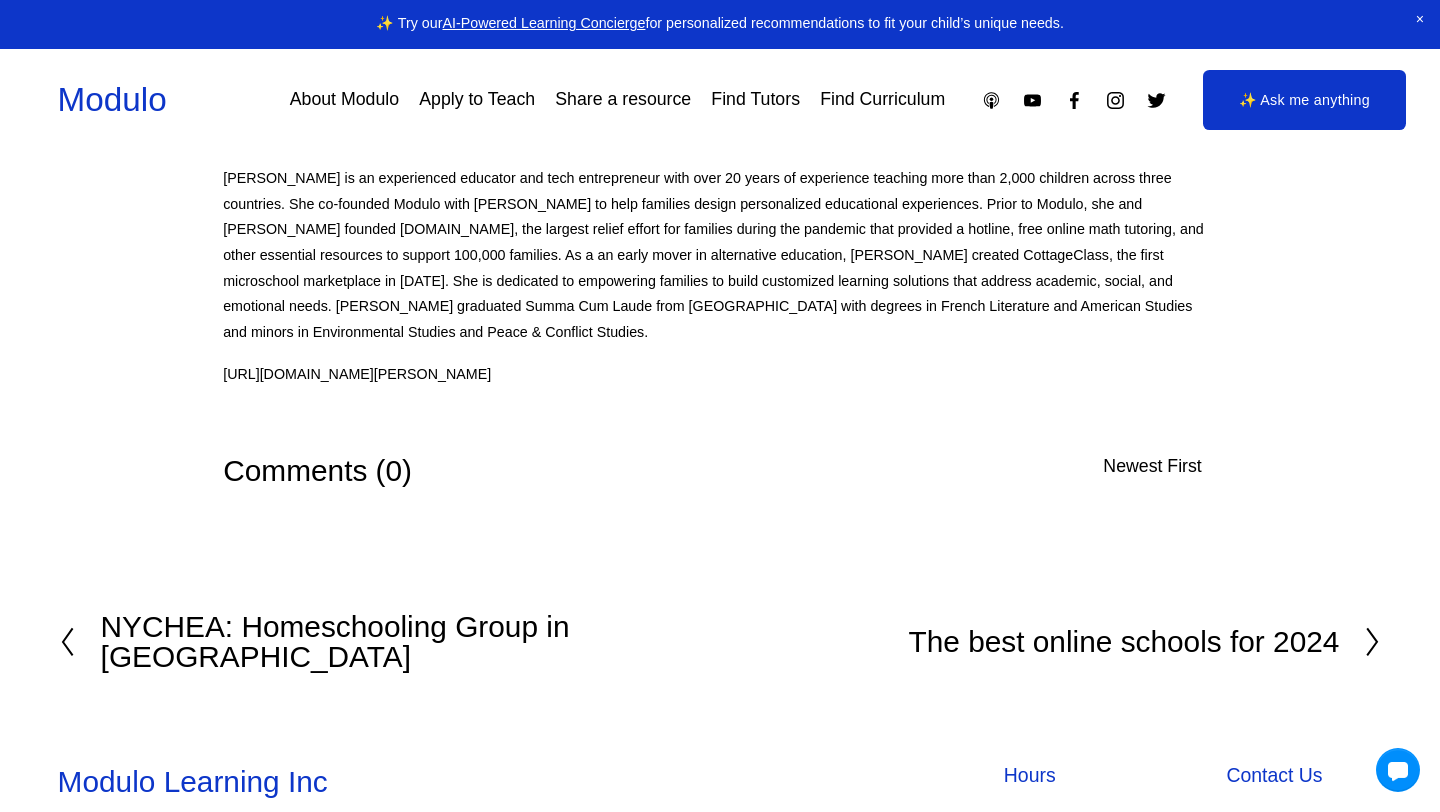 scroll, scrollTop: 14436, scrollLeft: 0, axis: vertical 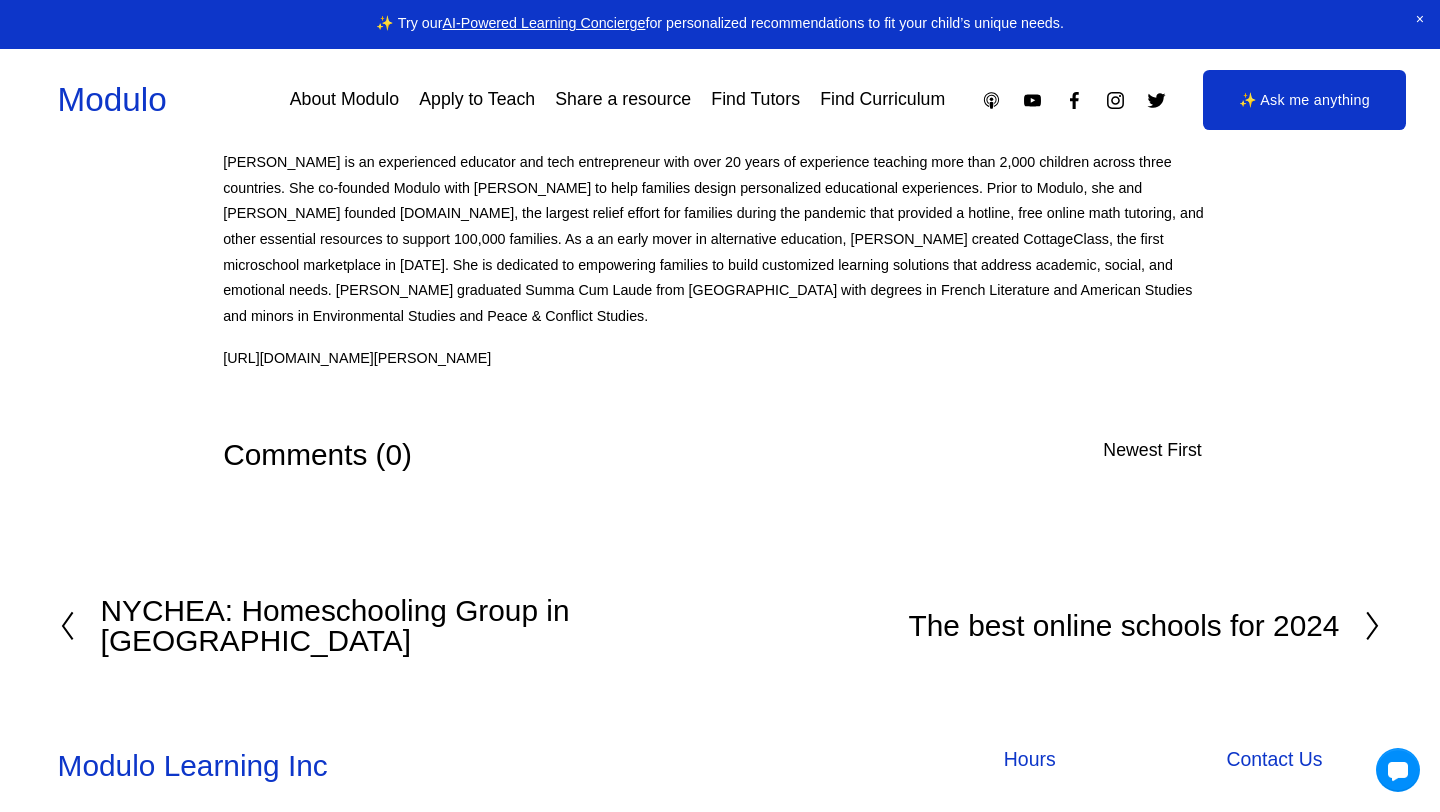 click on "NYCHEA: Homeschooling Group in NYC" at bounding box center [410, 626] 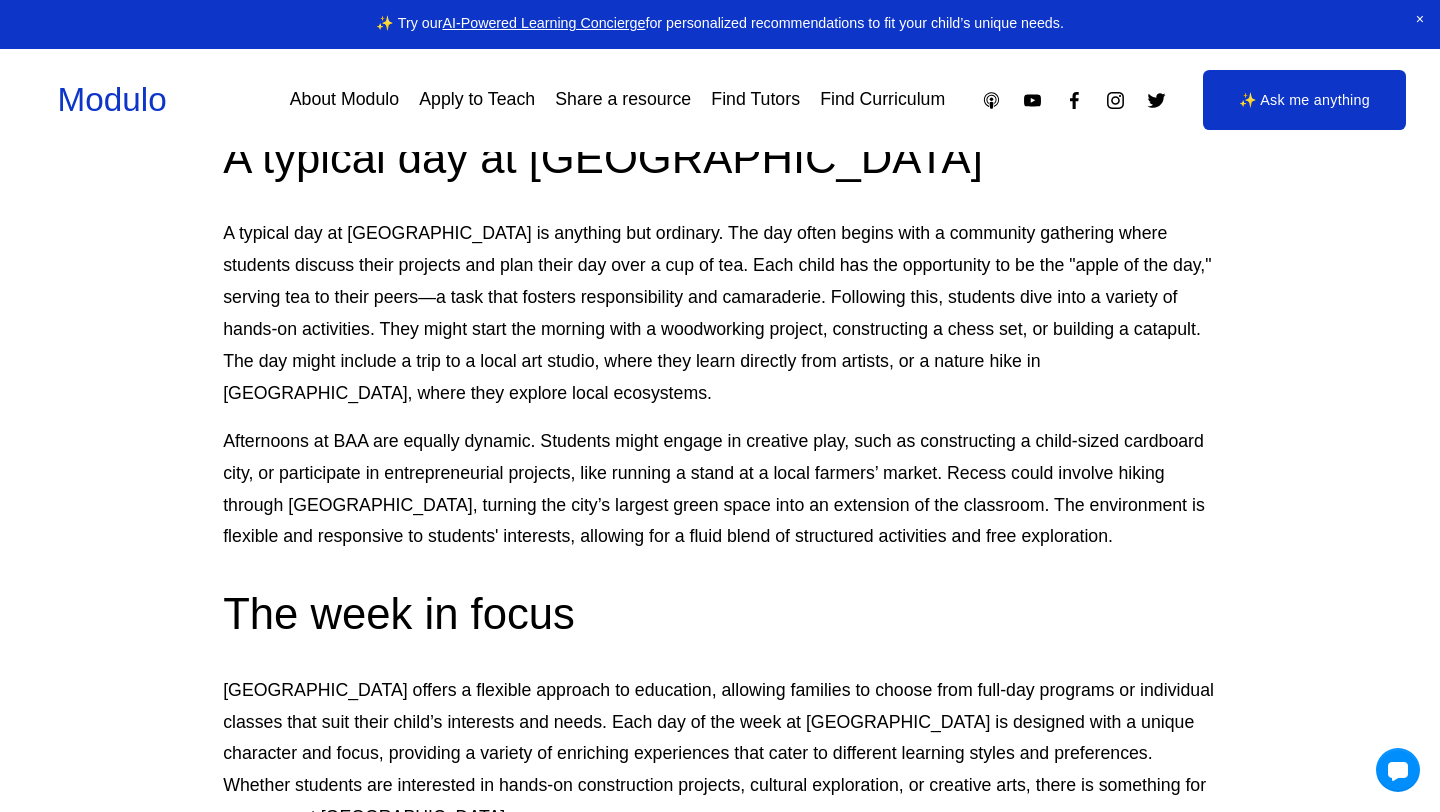 scroll, scrollTop: 2688, scrollLeft: 0, axis: vertical 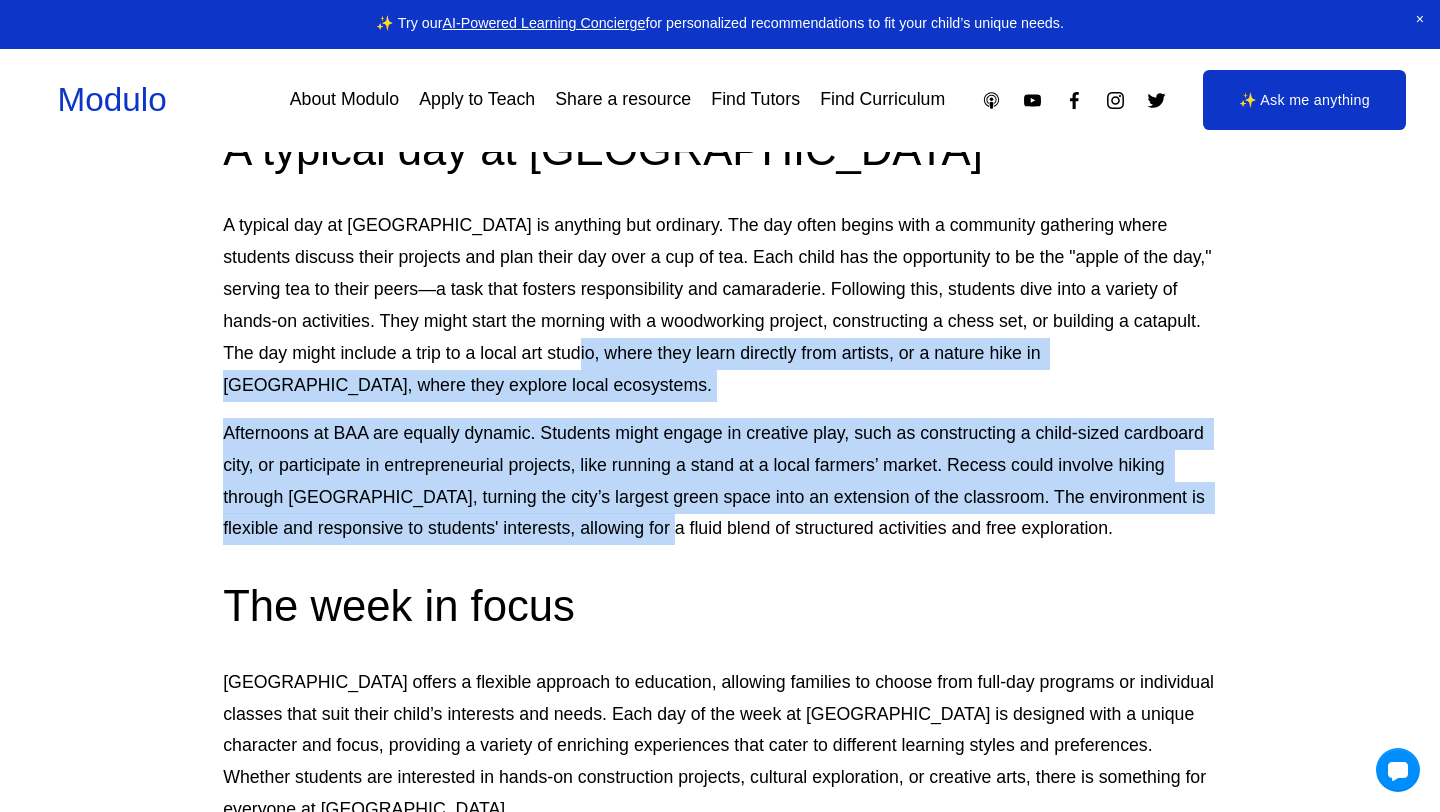 drag, startPoint x: 544, startPoint y: 301, endPoint x: 645, endPoint y: 463, distance: 190.90573 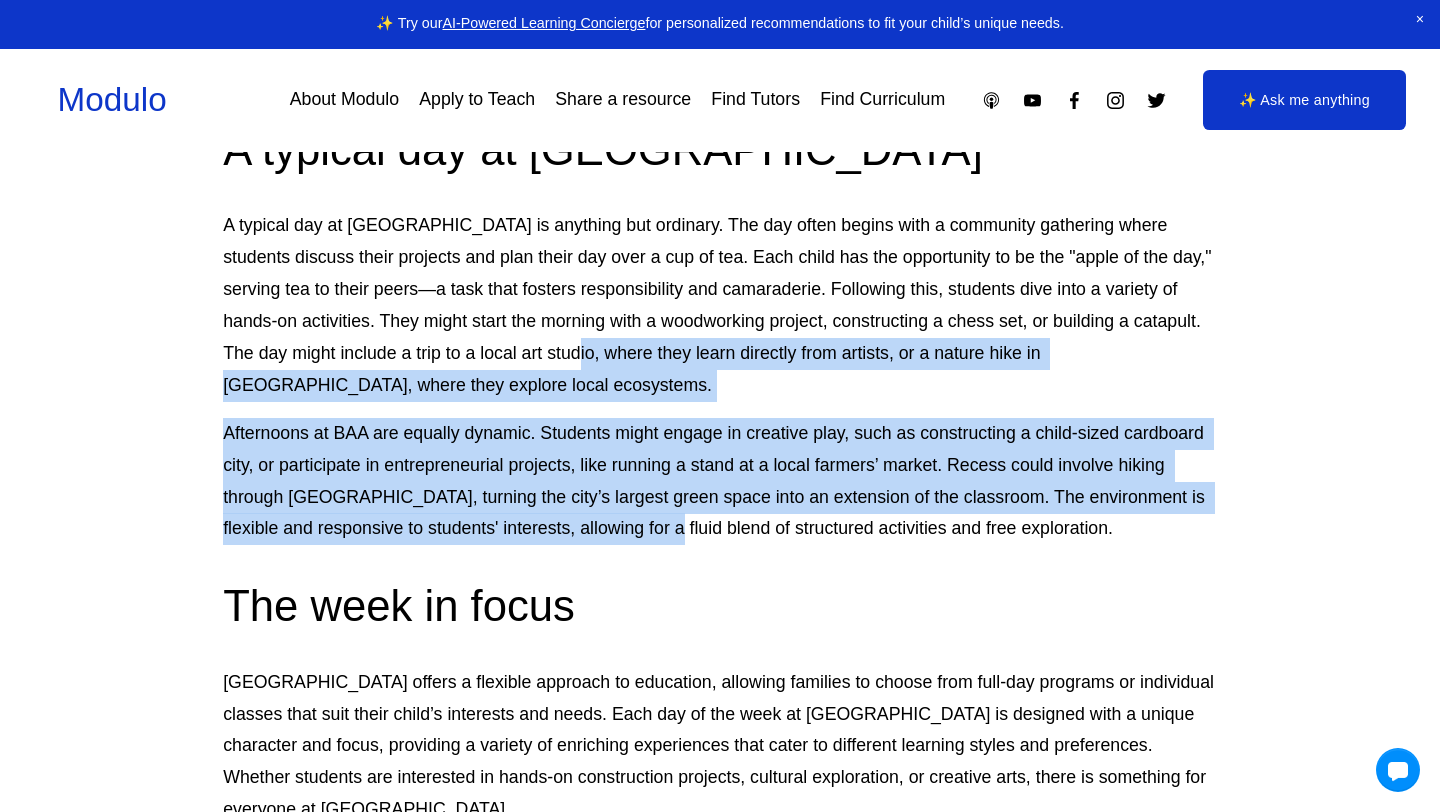 click on "Afternoons at BAA are equally dynamic. Students might engage in creative play, such as constructing a child-sized cardboard city, or participate in entrepreneurial projects, like running a stand at a local farmers’ market. Recess could involve hiking through [GEOGRAPHIC_DATA], turning the city’s largest green space into an extension of the classroom. The environment is flexible and responsive to students' interests, allowing for a fluid blend of structured activities and free exploration." at bounding box center [720, 482] 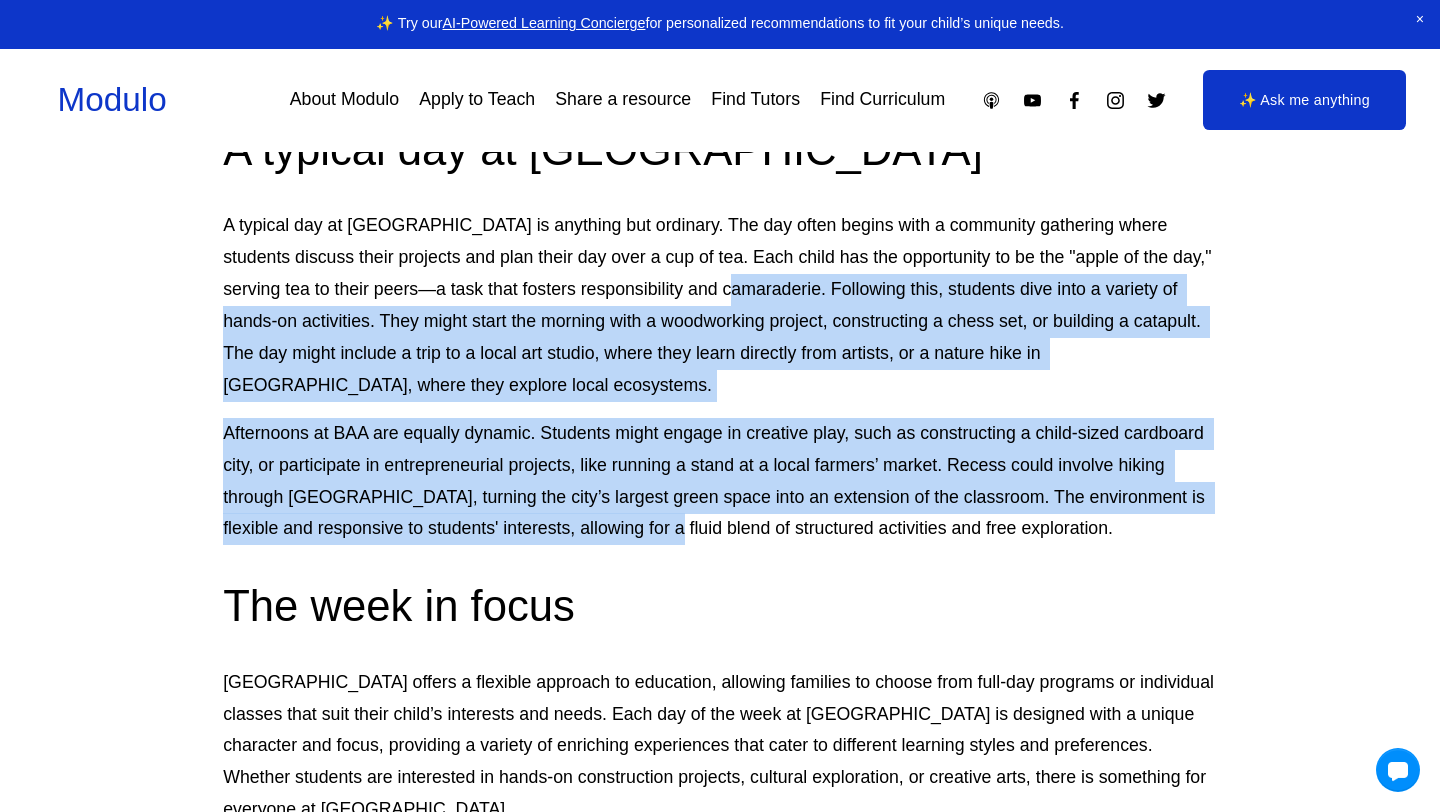 drag, startPoint x: 645, startPoint y: 463, endPoint x: 690, endPoint y: 222, distance: 245.16525 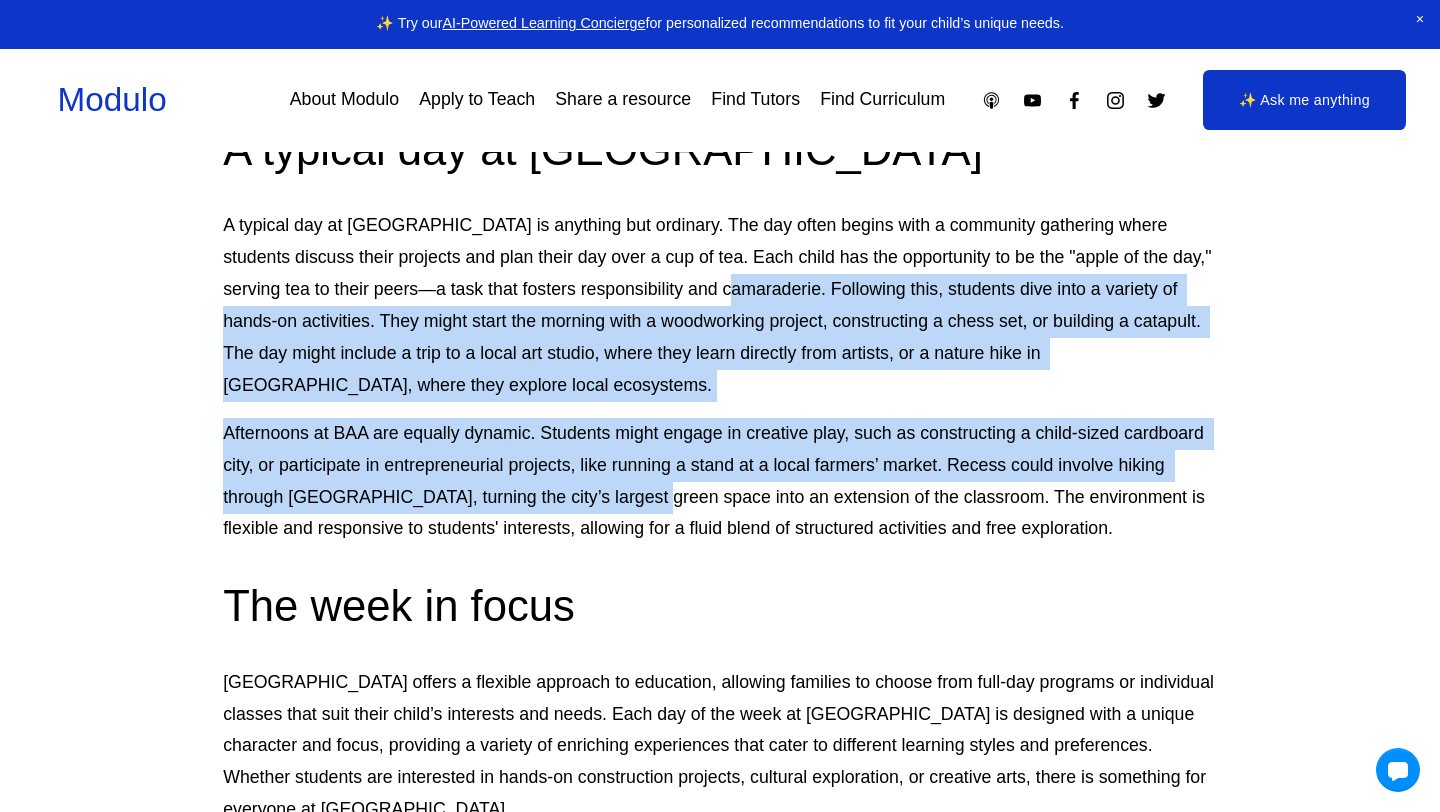 drag, startPoint x: 690, startPoint y: 222, endPoint x: 637, endPoint y: 447, distance: 231.15796 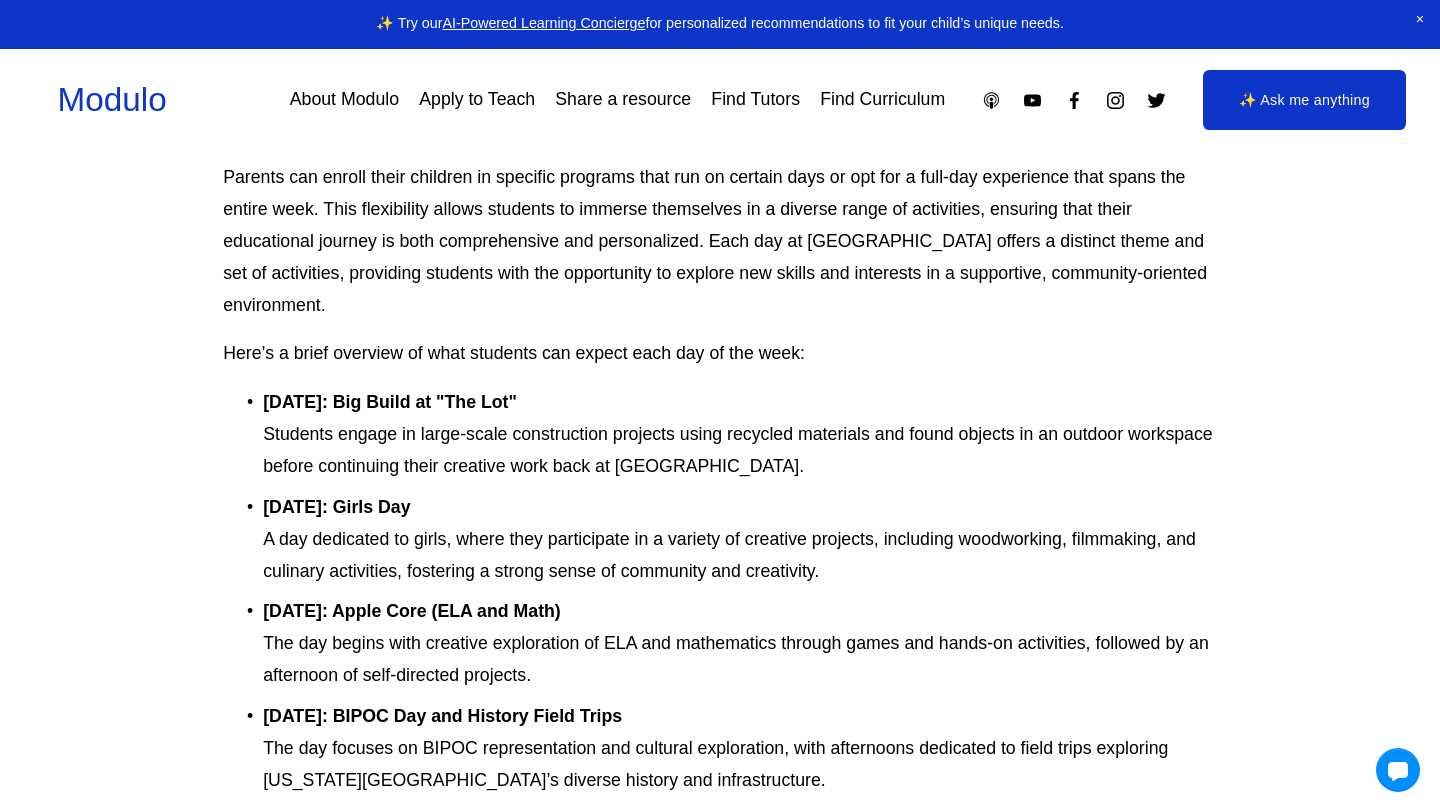 scroll, scrollTop: 3433, scrollLeft: 0, axis: vertical 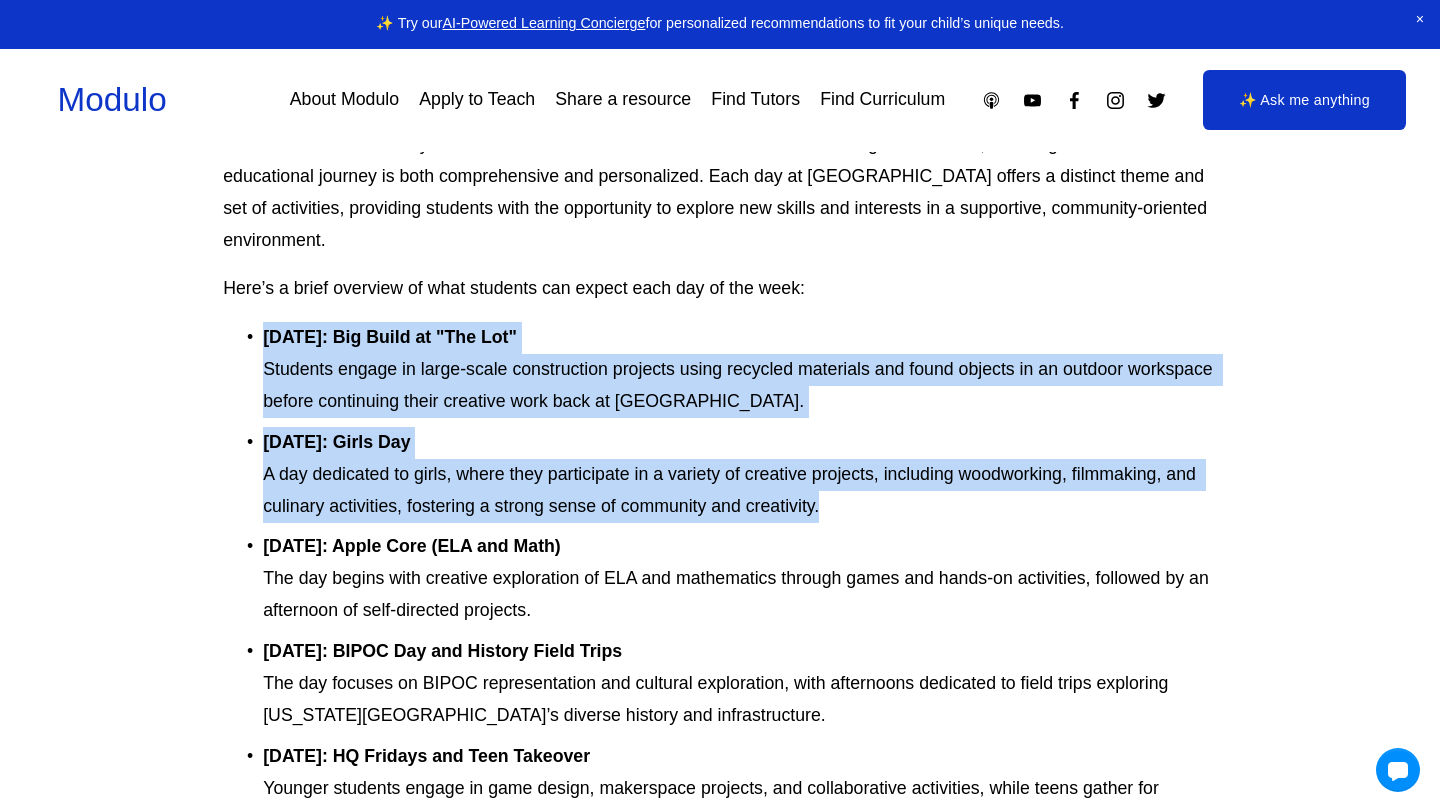 drag, startPoint x: 672, startPoint y: 466, endPoint x: 688, endPoint y: 274, distance: 192.66551 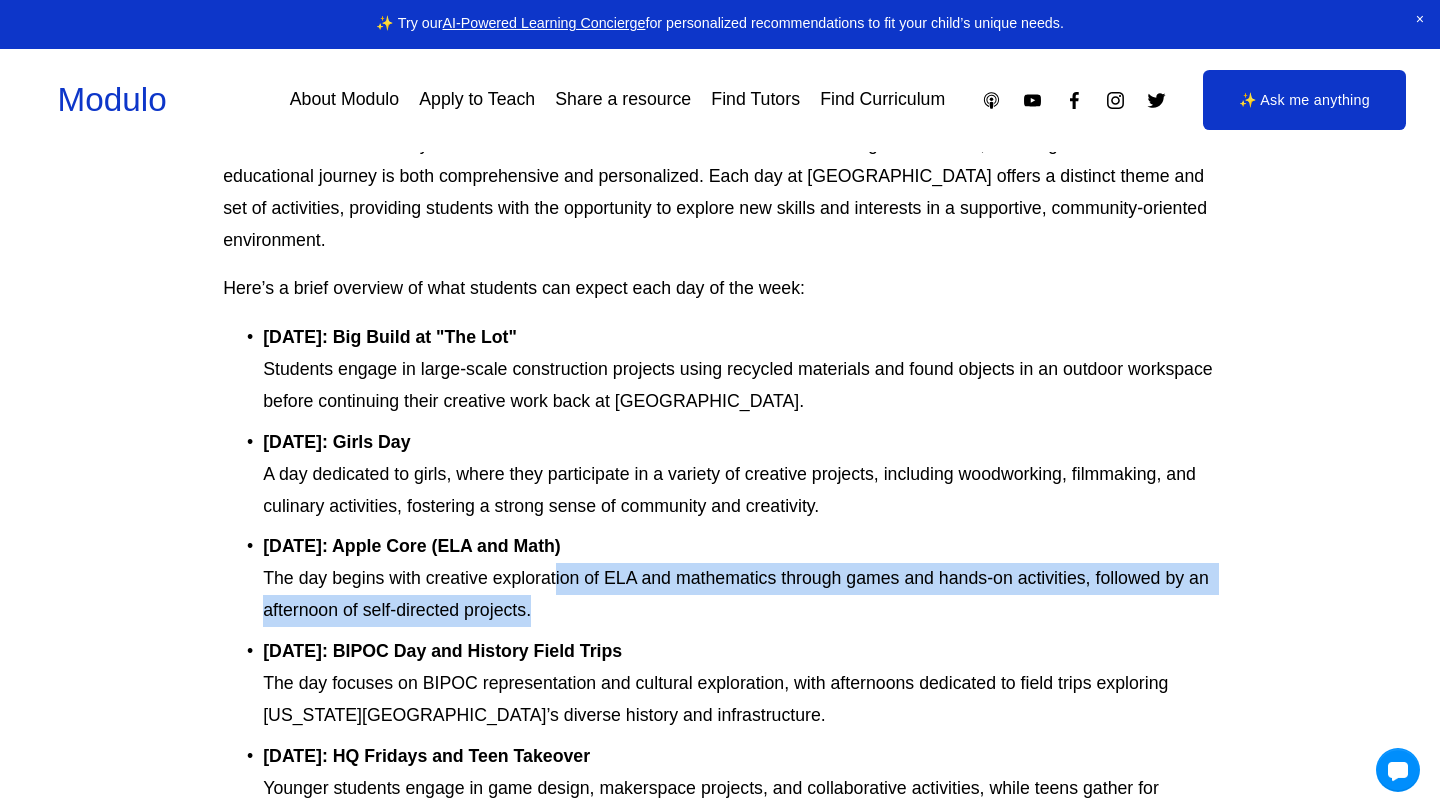 drag, startPoint x: 555, startPoint y: 512, endPoint x: 597, endPoint y: 561, distance: 64.53681 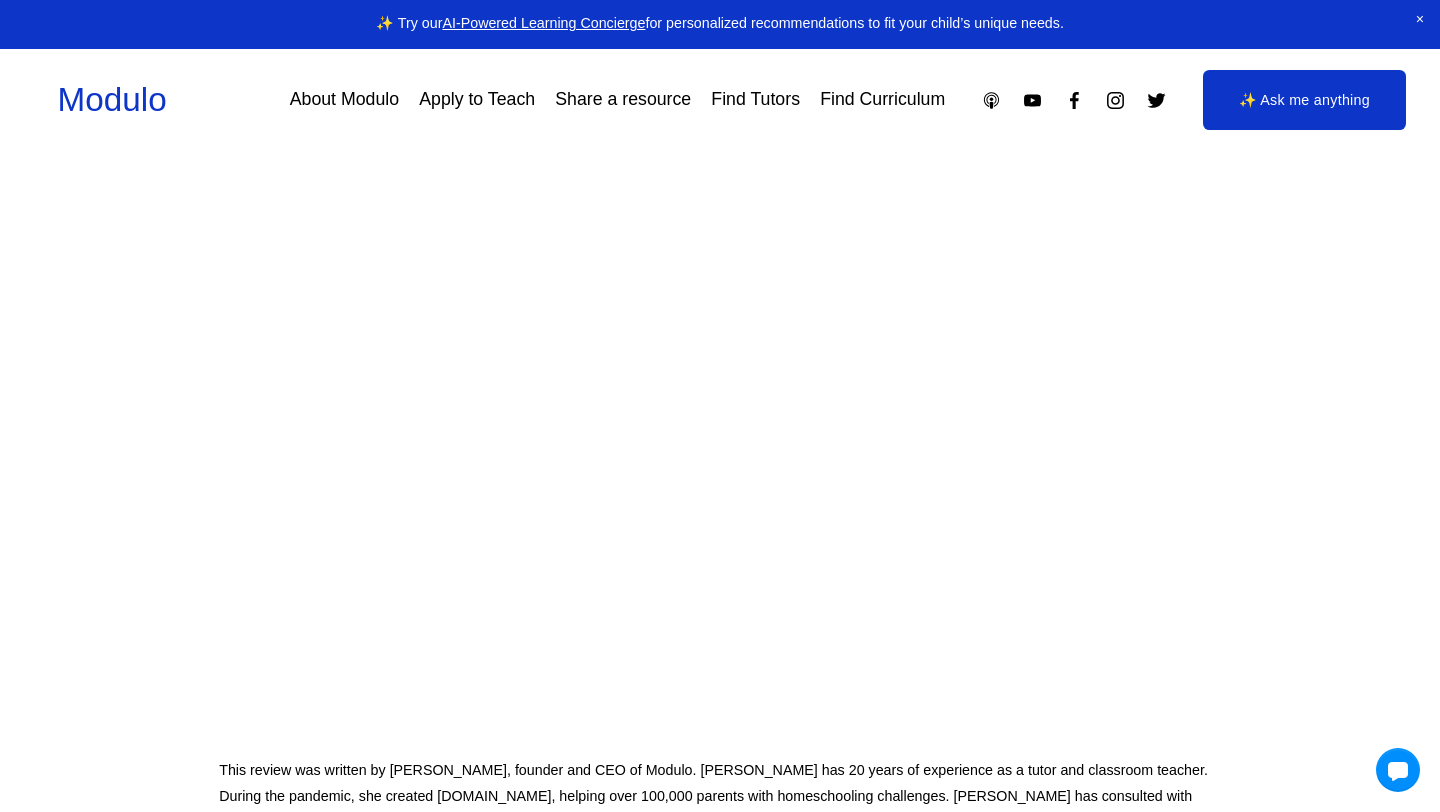 scroll, scrollTop: 548, scrollLeft: 4, axis: both 